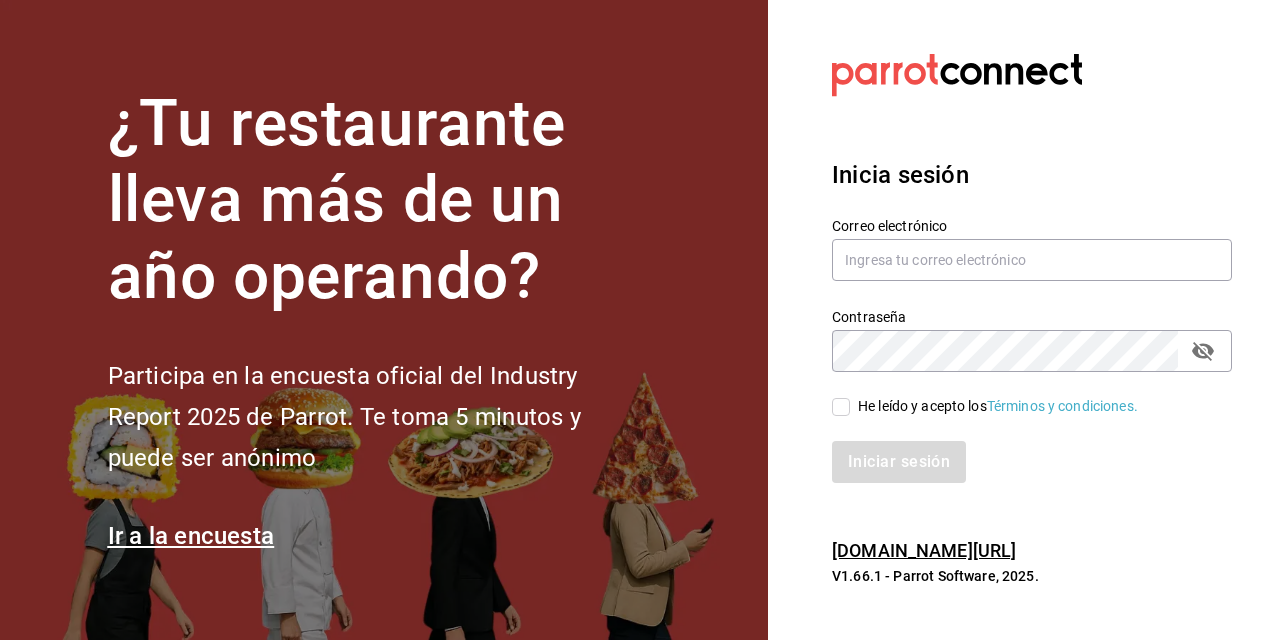 scroll, scrollTop: 0, scrollLeft: 0, axis: both 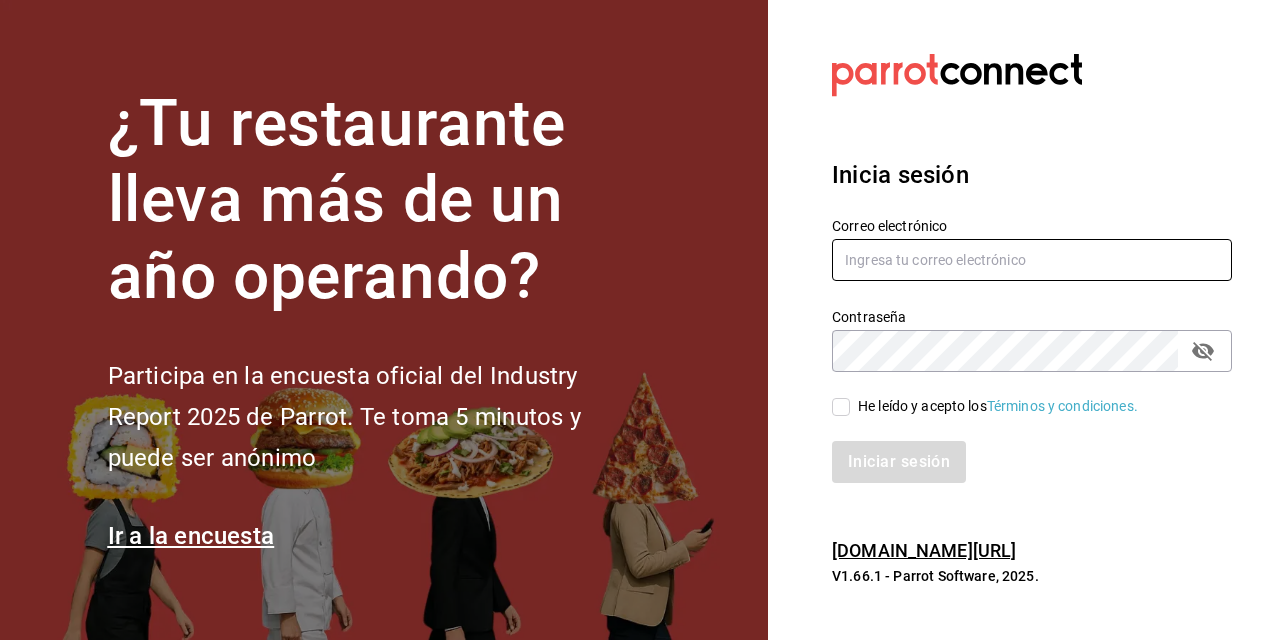 type on "[PERSON_NAME][EMAIL_ADDRESS][PERSON_NAME][DOMAIN_NAME]" 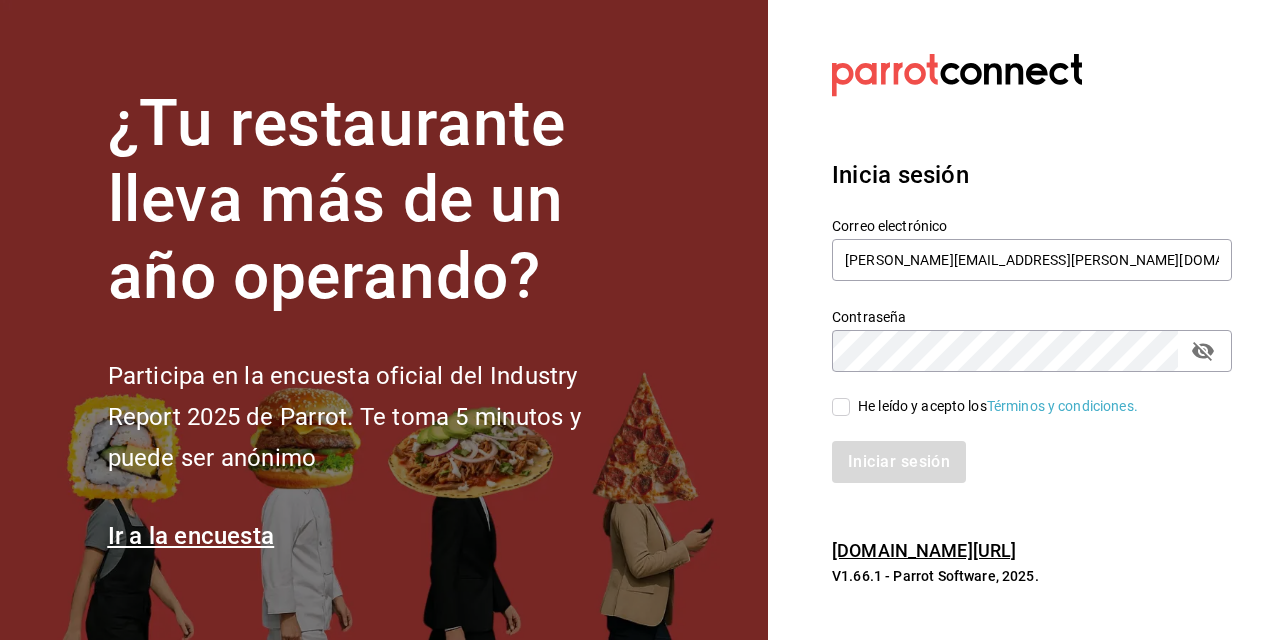 click on "He leído y acepto los  Términos y condiciones." at bounding box center [841, 407] 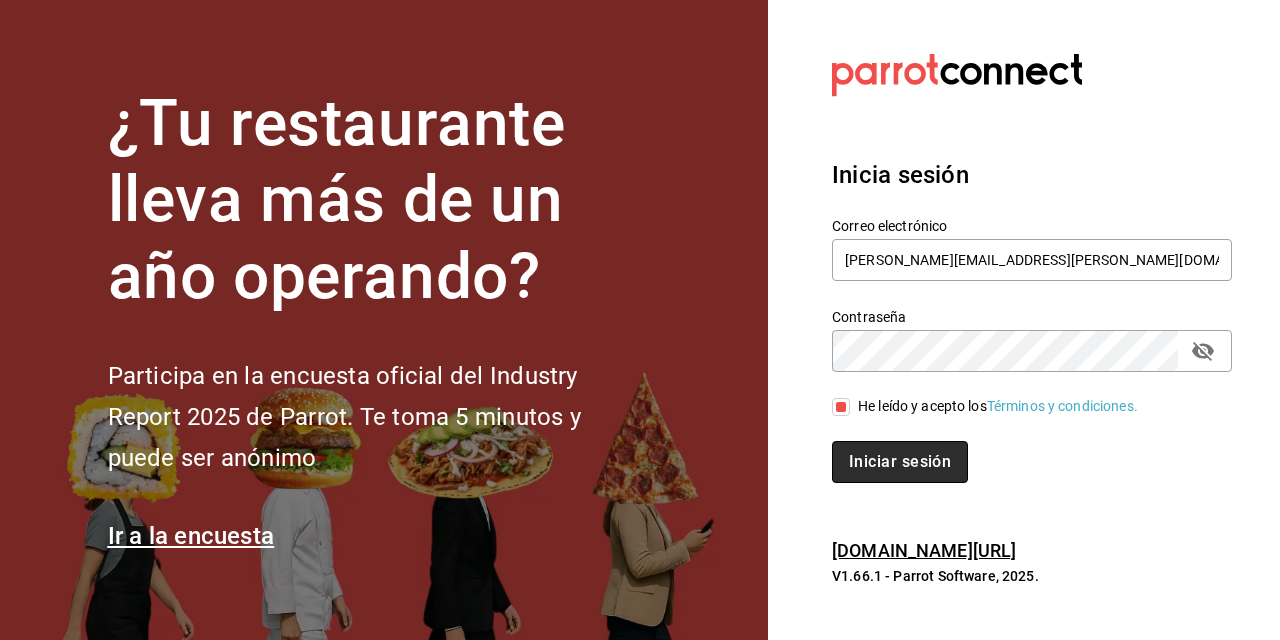 click on "Iniciar sesión" at bounding box center (900, 462) 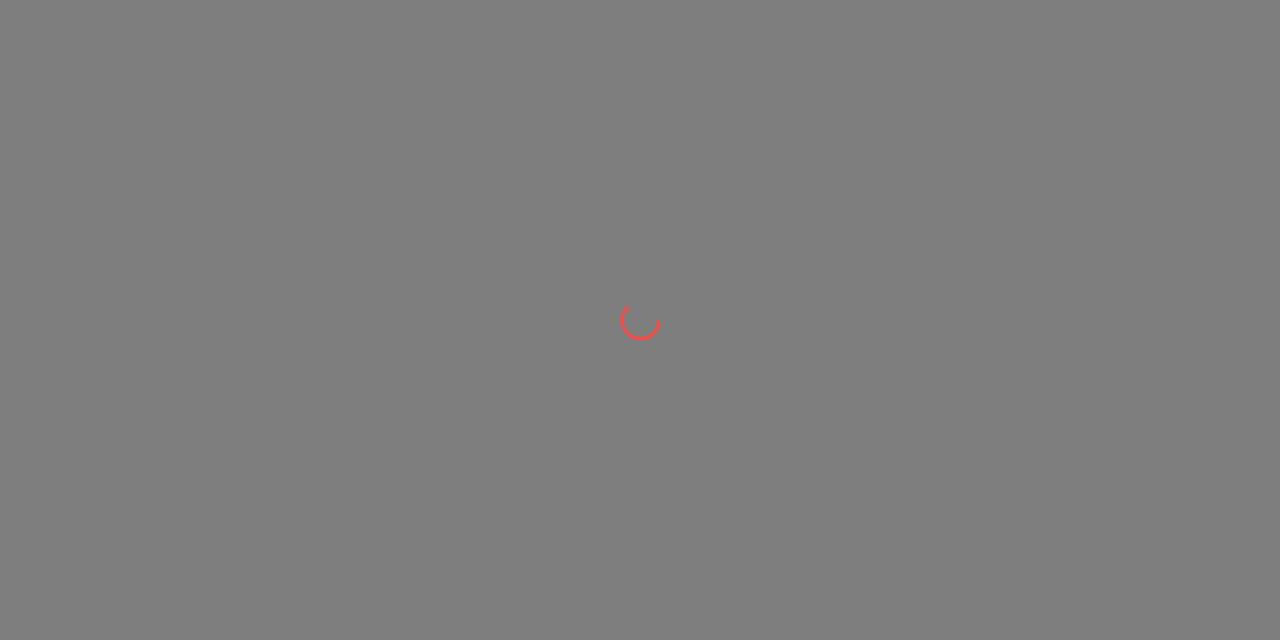 scroll, scrollTop: 0, scrollLeft: 0, axis: both 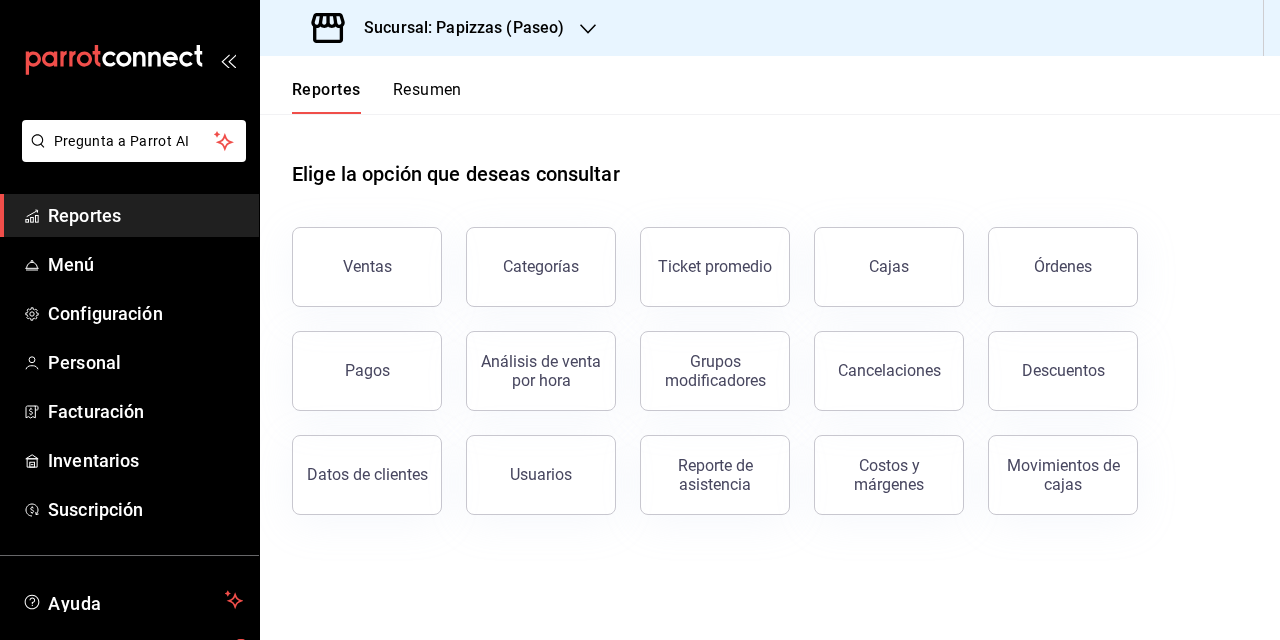 click on "Sucursal: Papizzas (Paseo)" at bounding box center (456, 28) 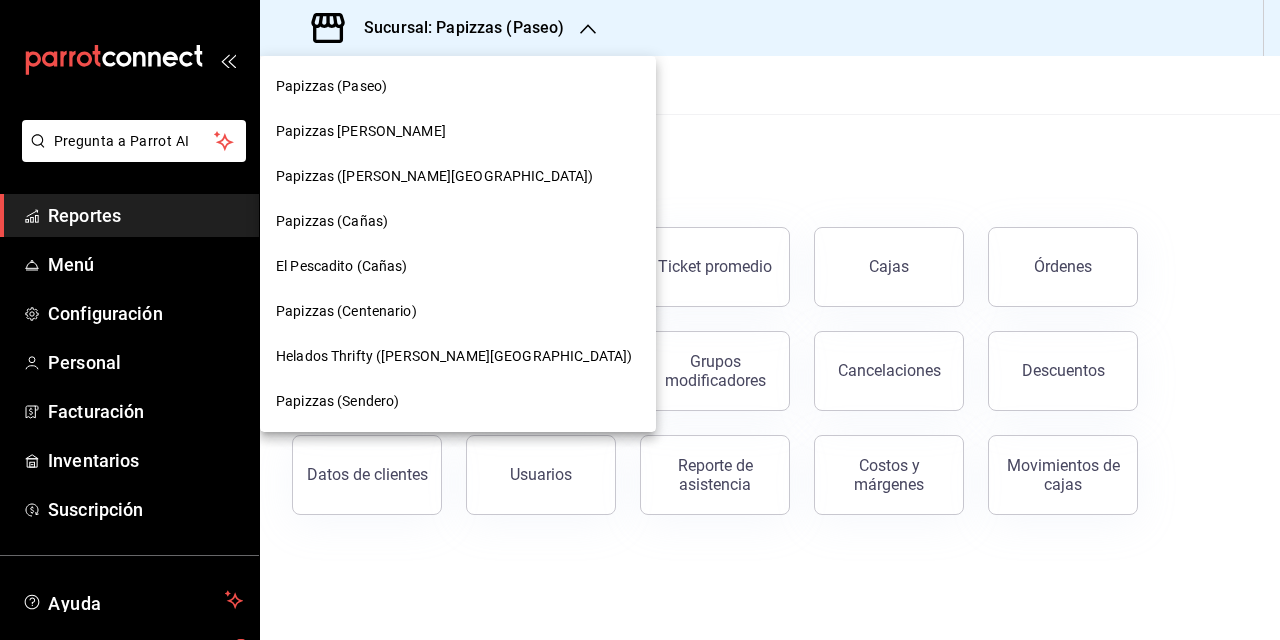 click on "Papizzas (Cañas)" at bounding box center (458, 221) 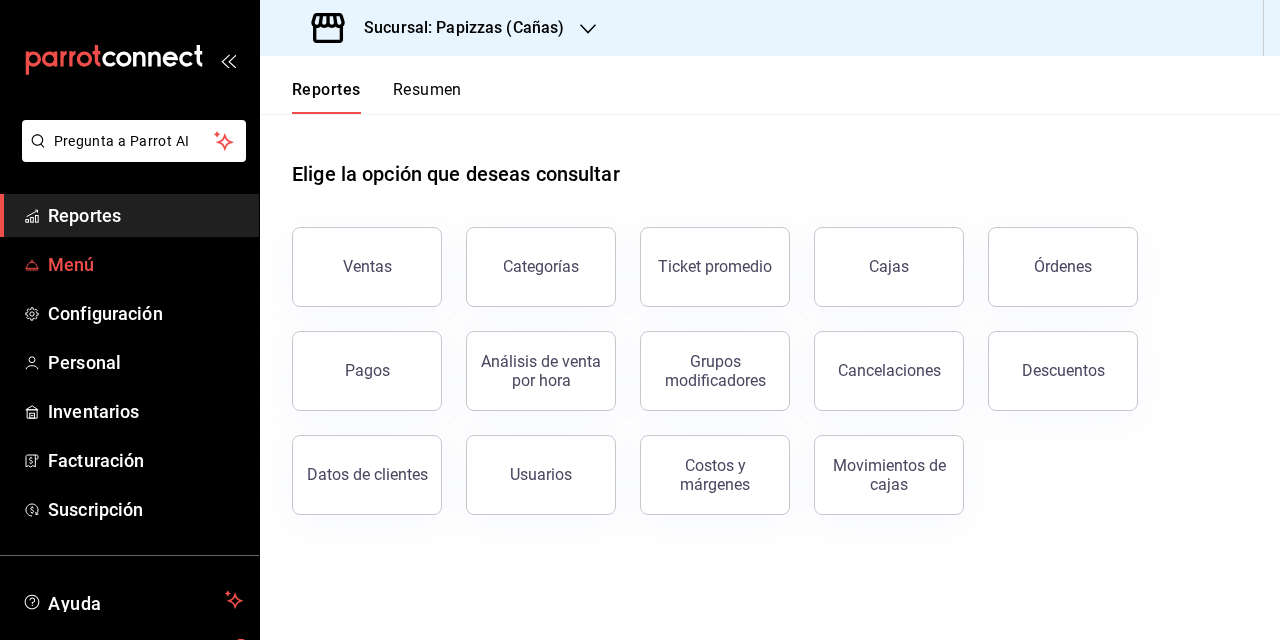 click on "Menú" at bounding box center [145, 264] 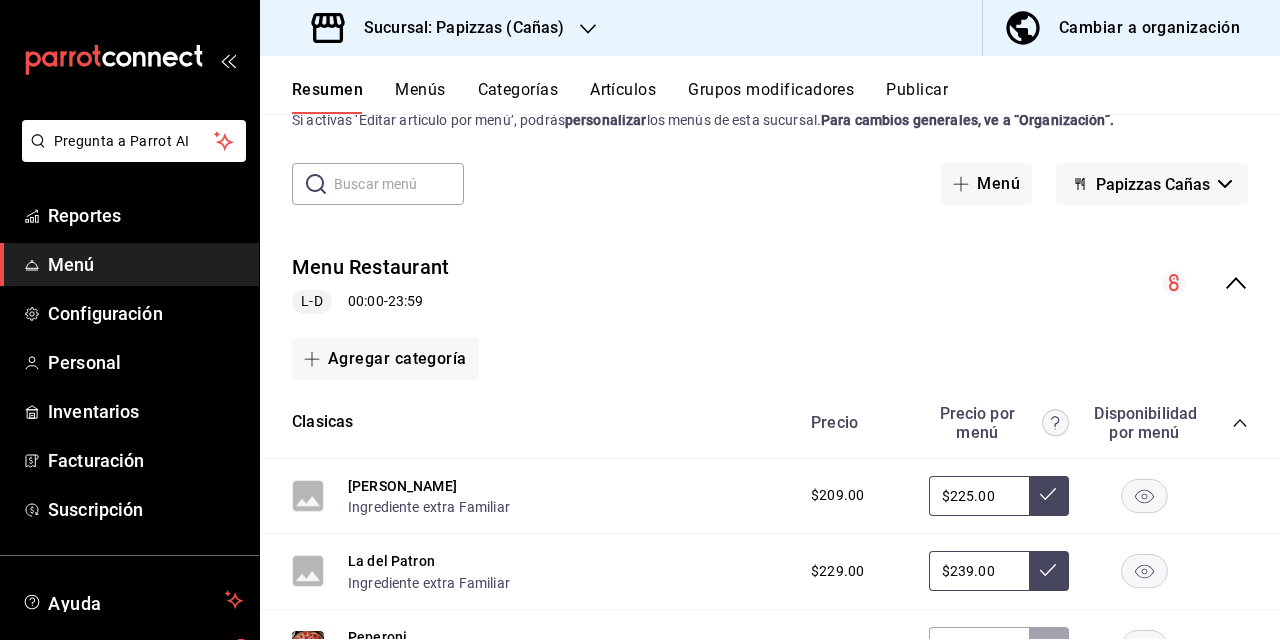 scroll, scrollTop: 70, scrollLeft: 0, axis: vertical 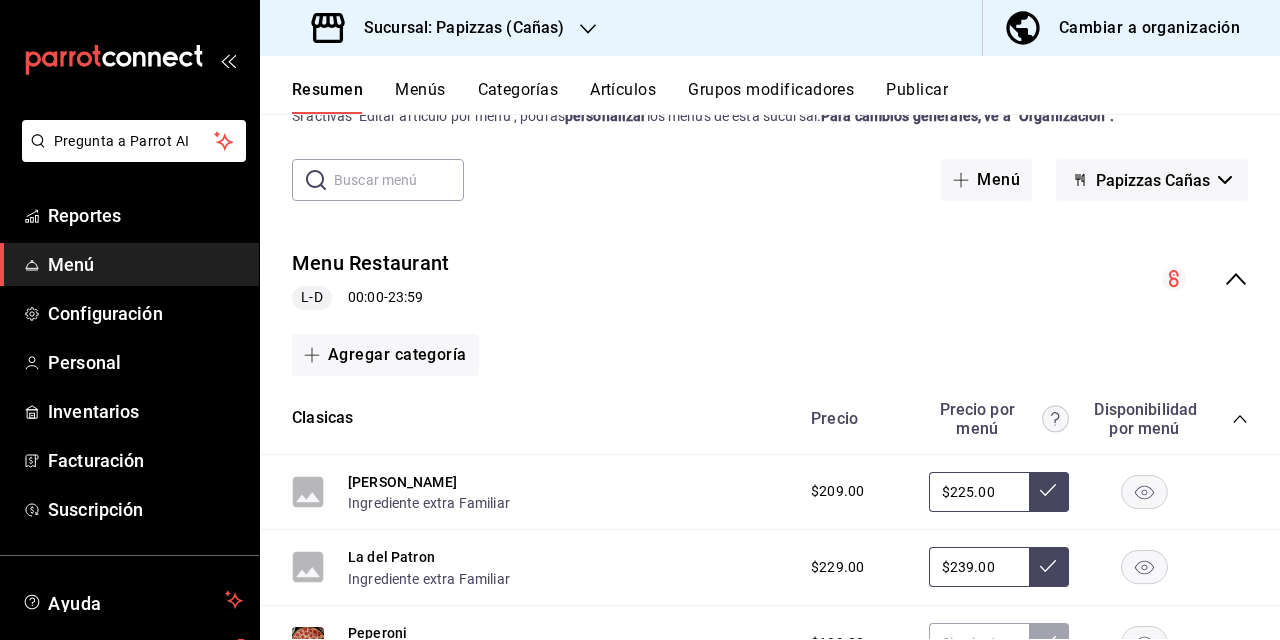 click 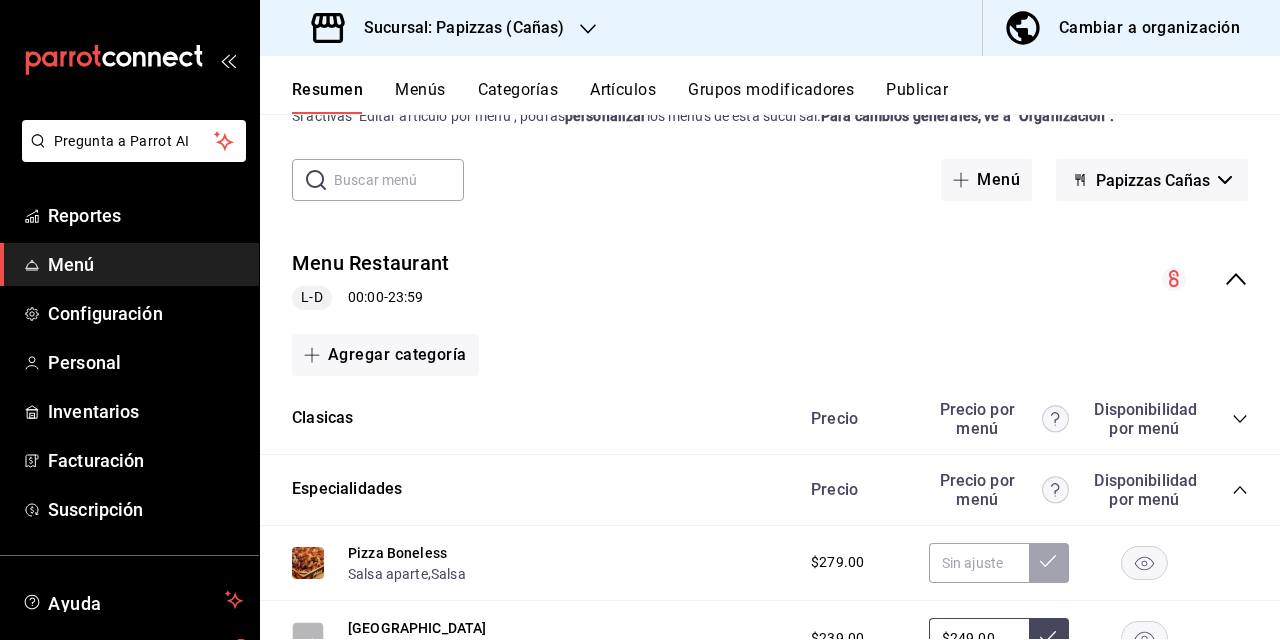 click 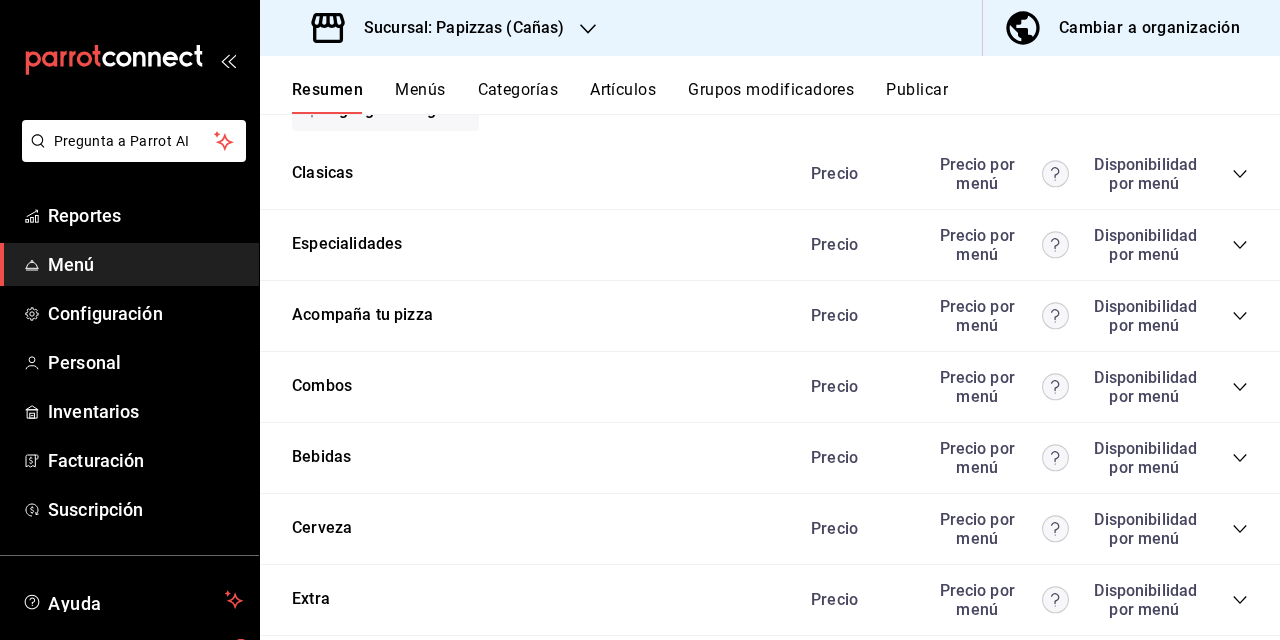 scroll, scrollTop: 321, scrollLeft: 0, axis: vertical 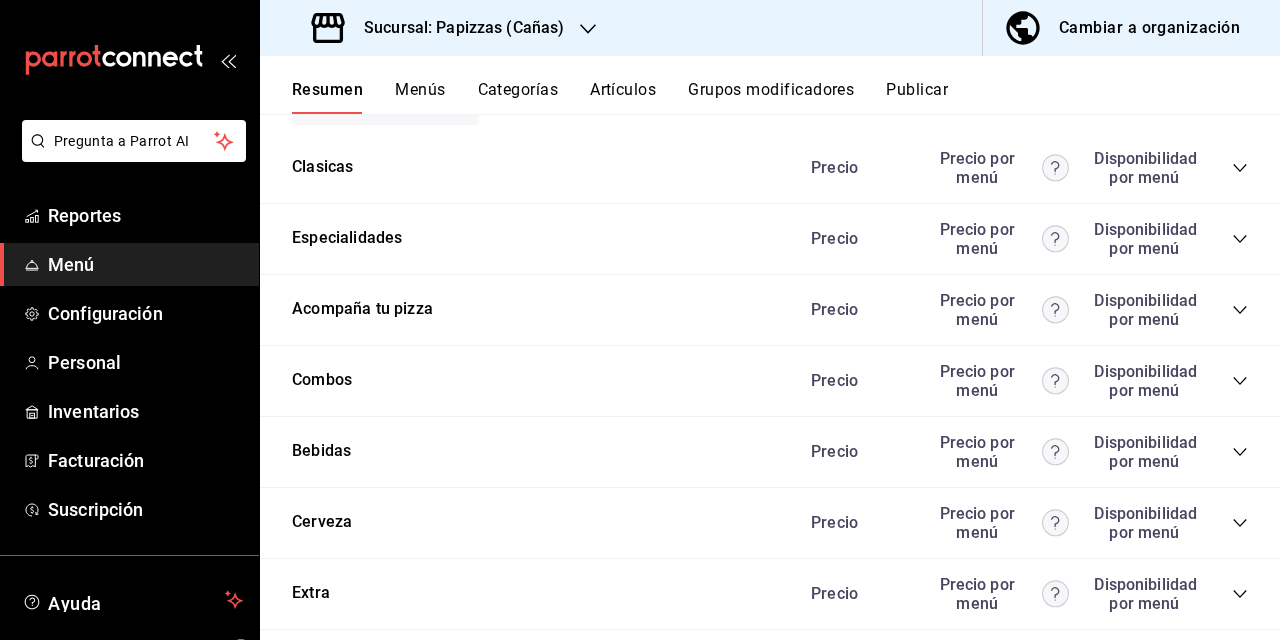 click 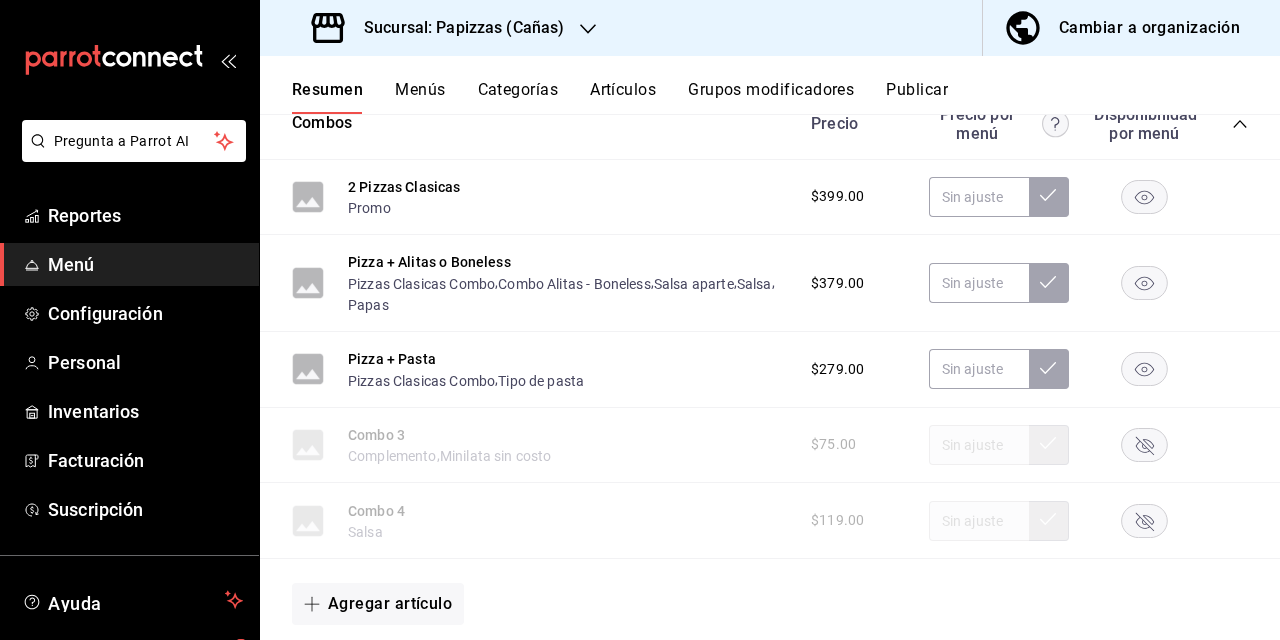 scroll, scrollTop: 591, scrollLeft: 0, axis: vertical 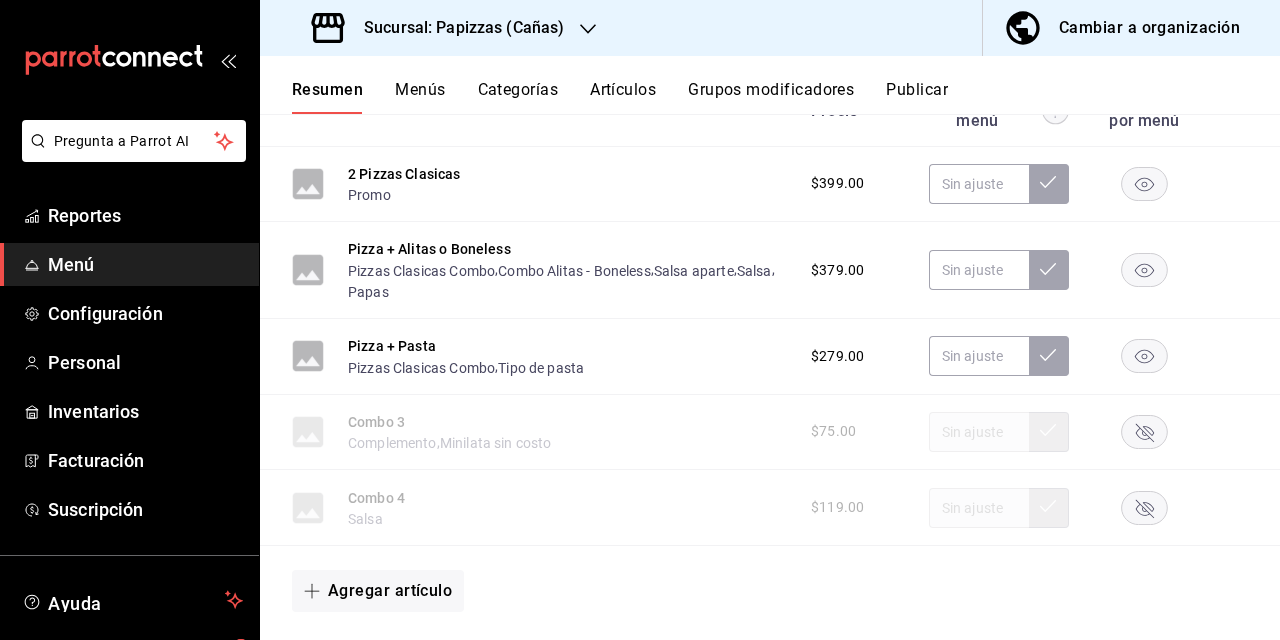 click on "Grupos modificadores" at bounding box center (771, 97) 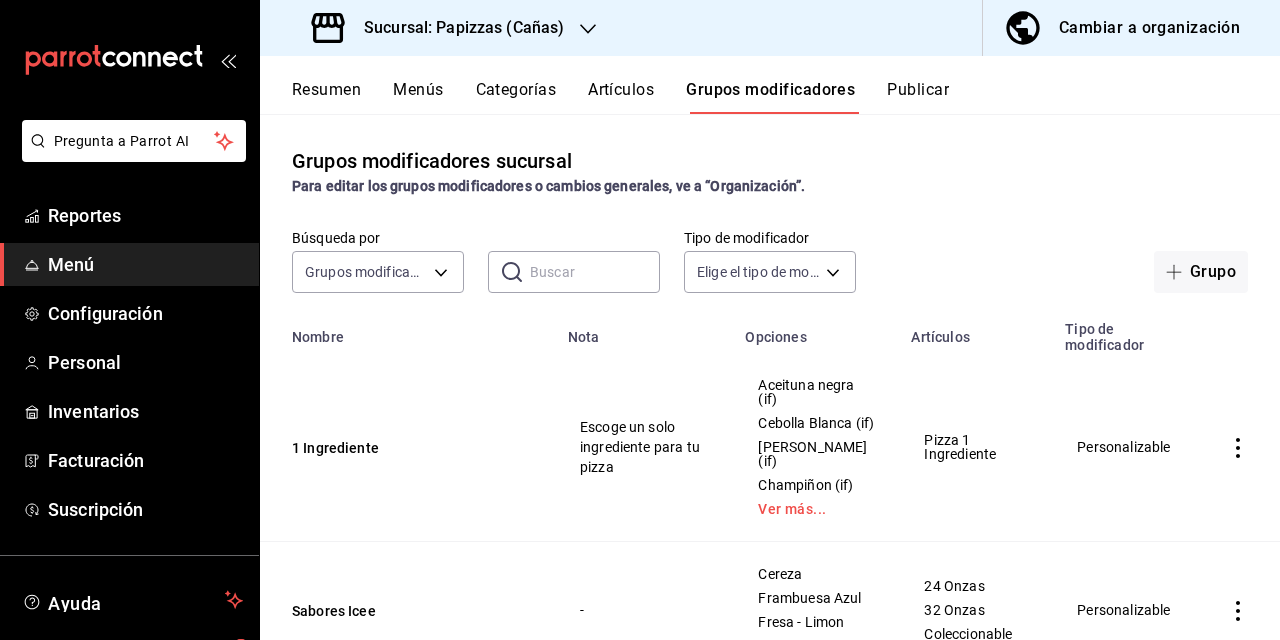 click at bounding box center (595, 272) 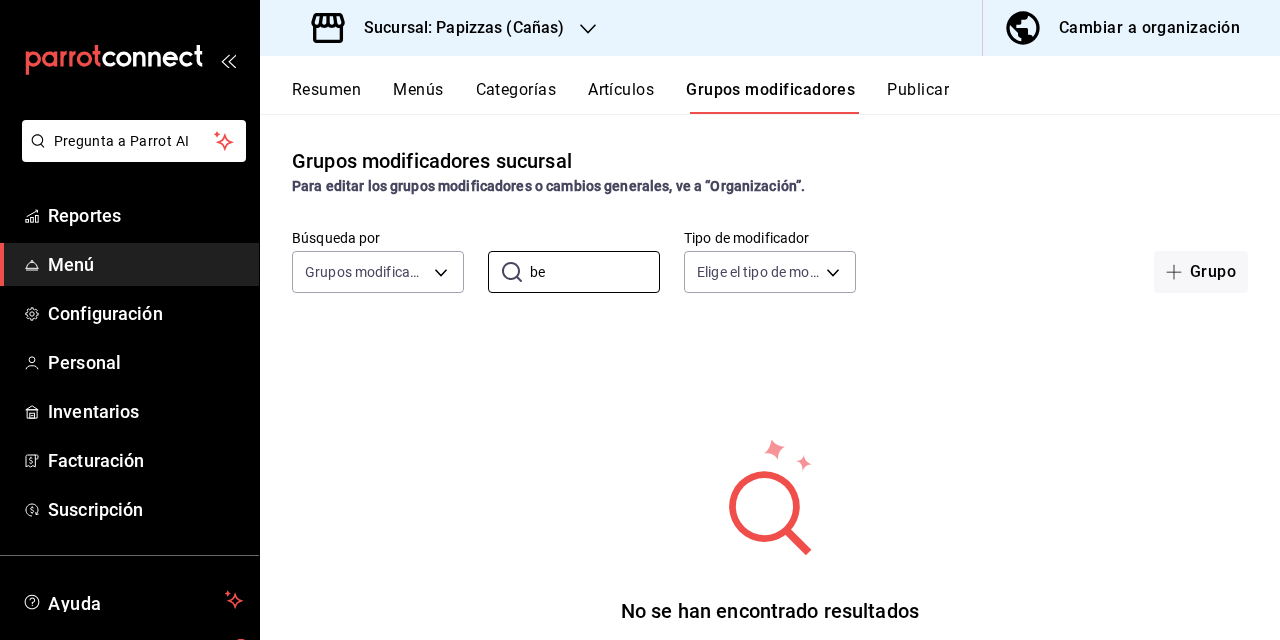 type on "b" 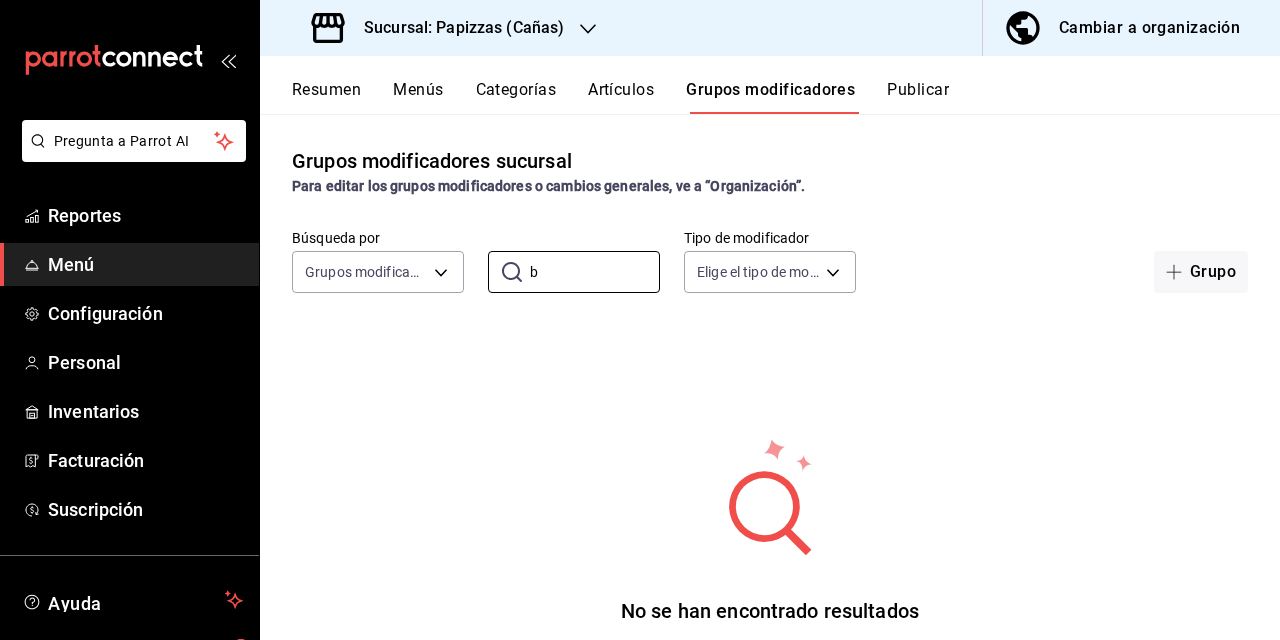 type 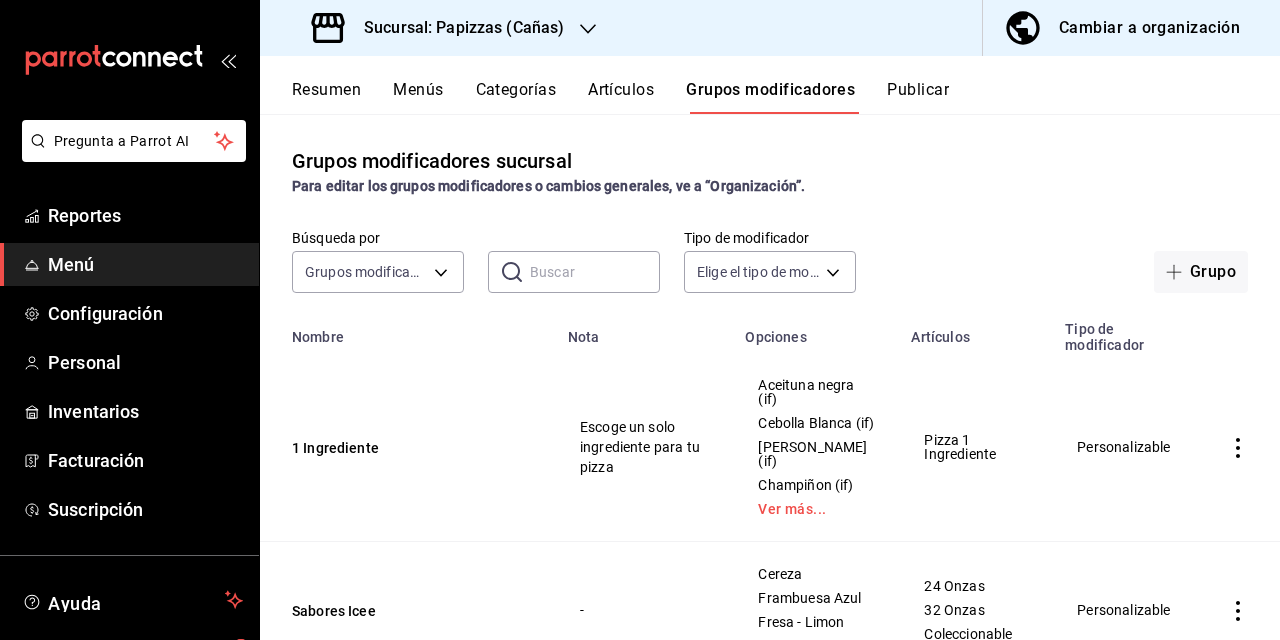 click on "Resumen" at bounding box center (326, 97) 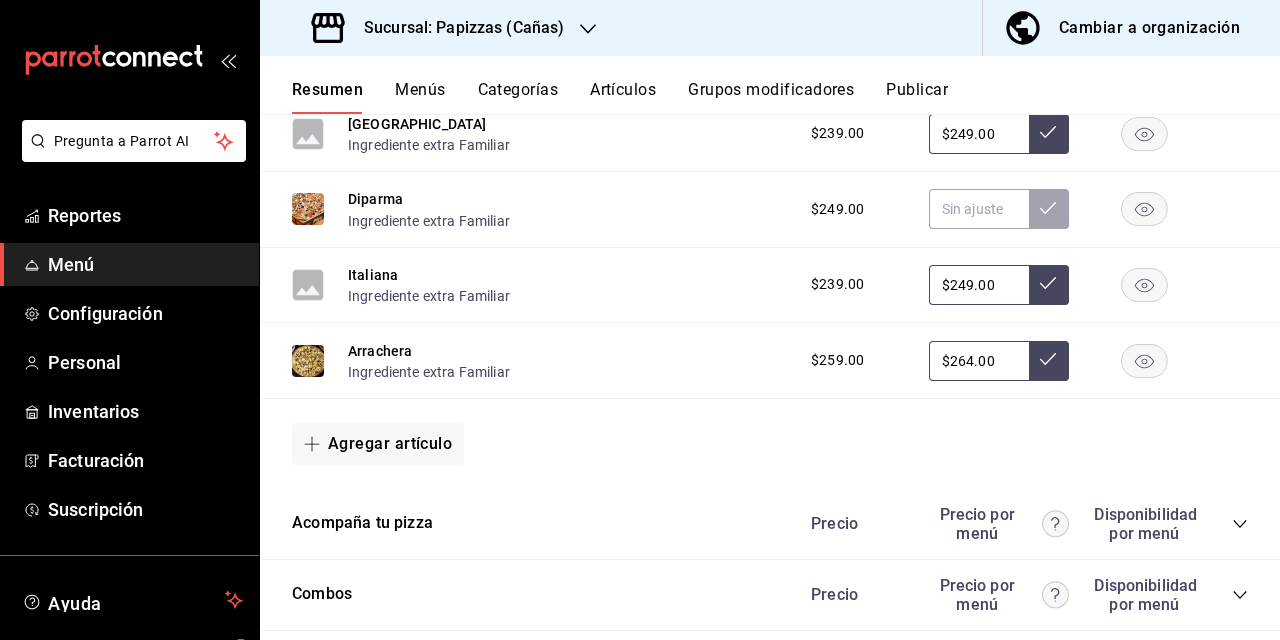 scroll, scrollTop: 2390, scrollLeft: 0, axis: vertical 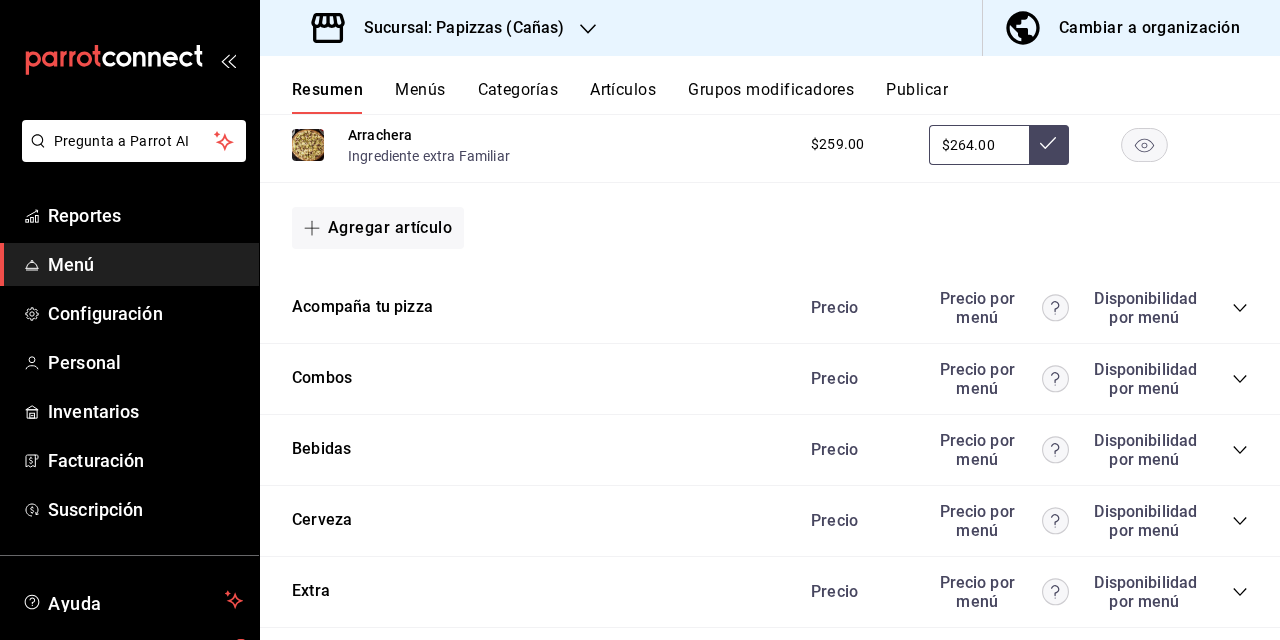 click 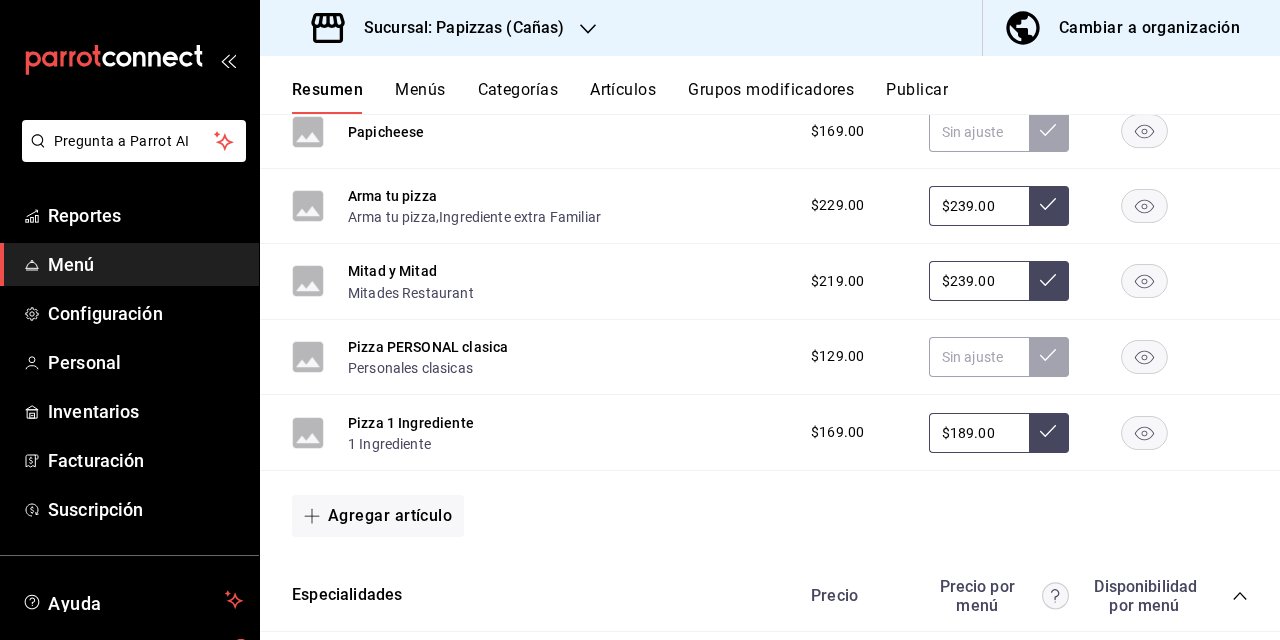 scroll, scrollTop: 1573, scrollLeft: 0, axis: vertical 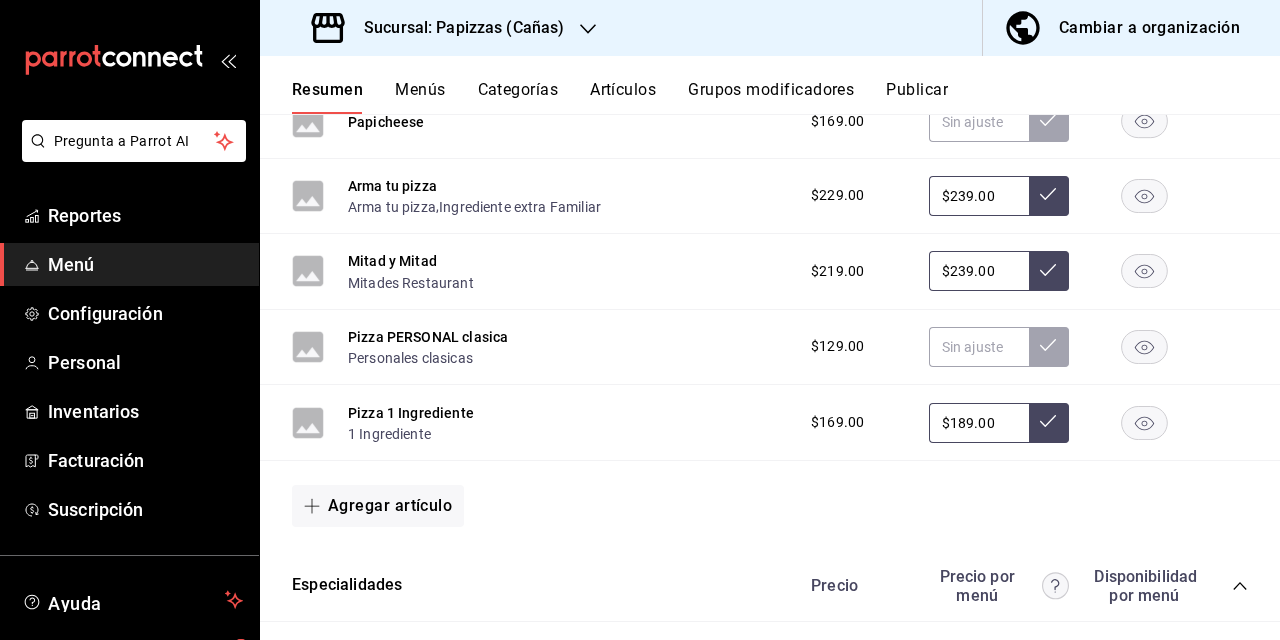 click on "Sucursal: Papizzas (Cañas)" at bounding box center (456, 28) 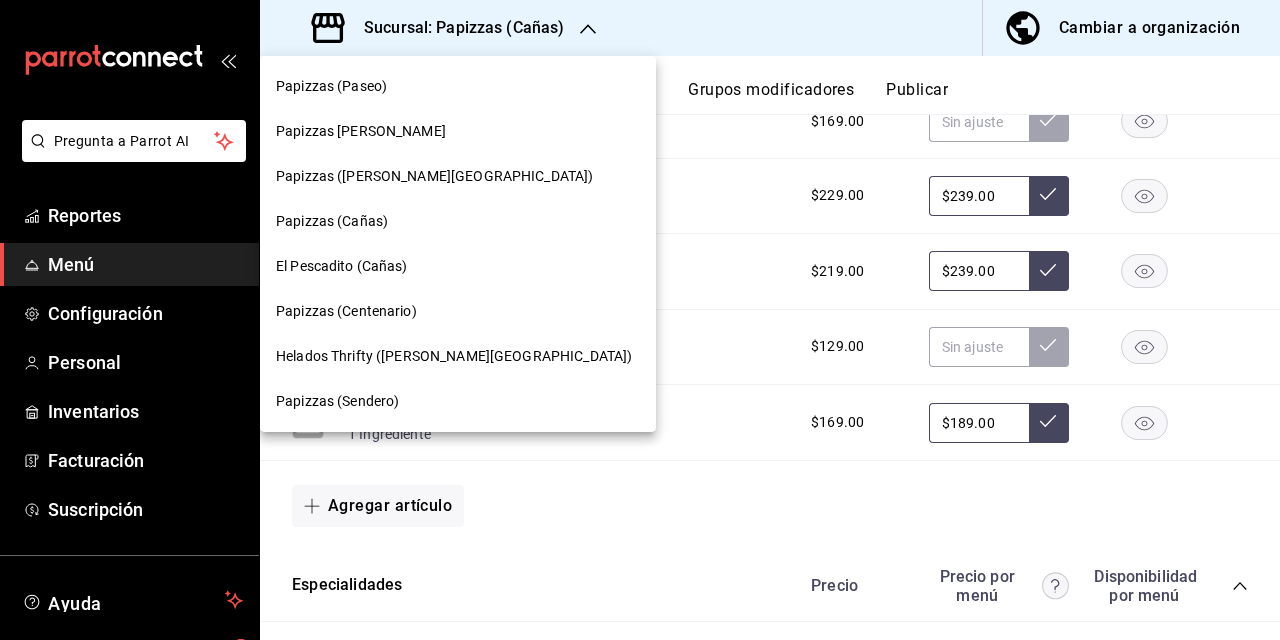 click on "Papizzas (Paseo)" at bounding box center [458, 86] 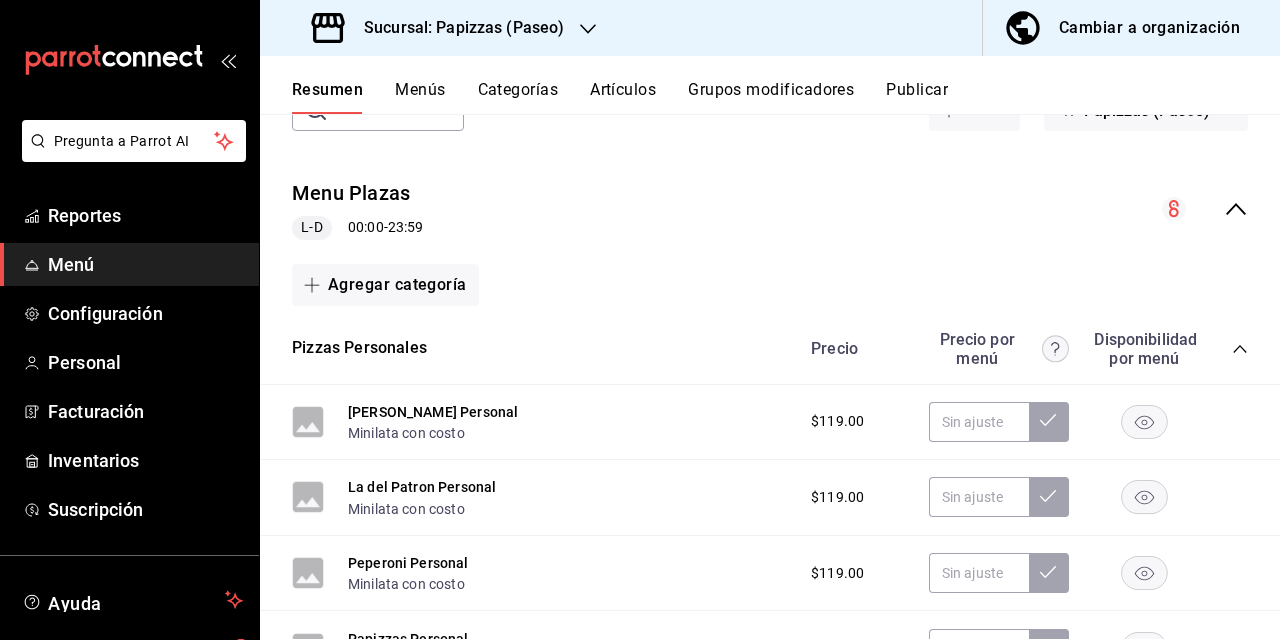 scroll, scrollTop: 162, scrollLeft: 0, axis: vertical 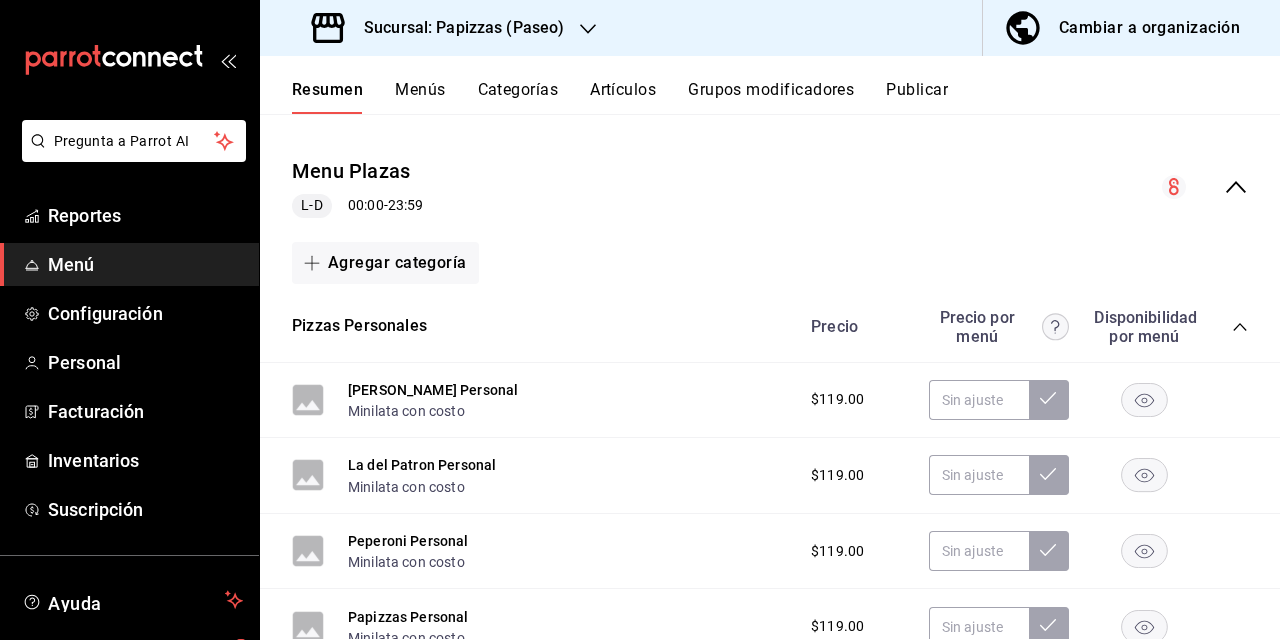 click 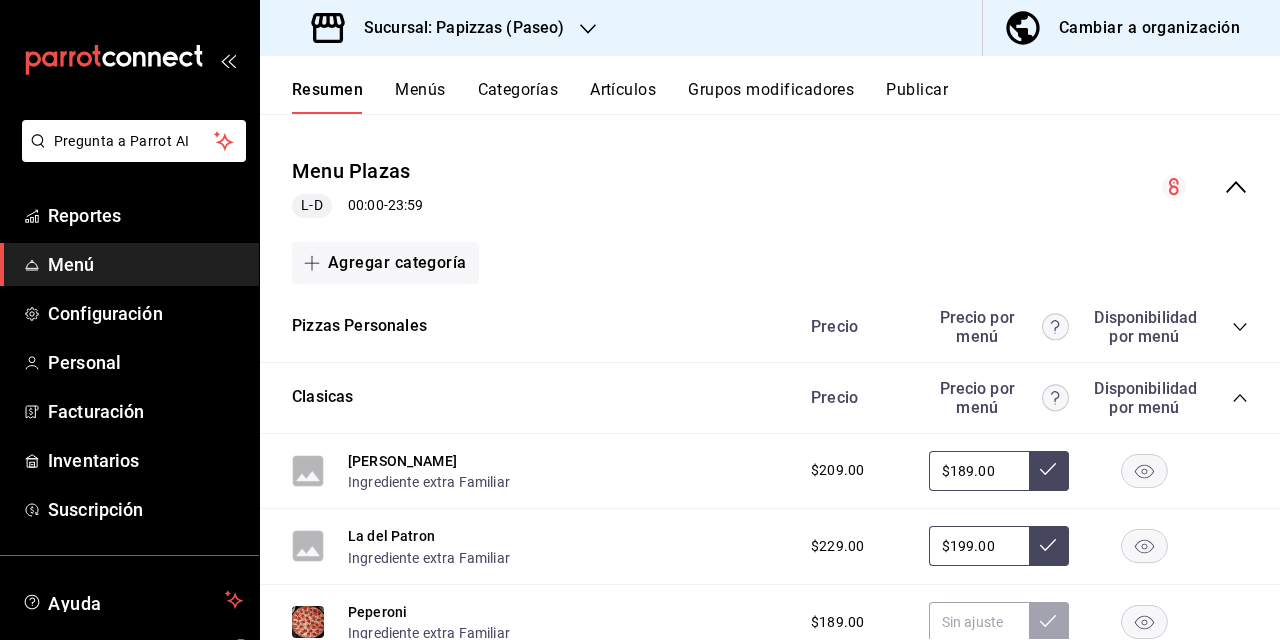 click 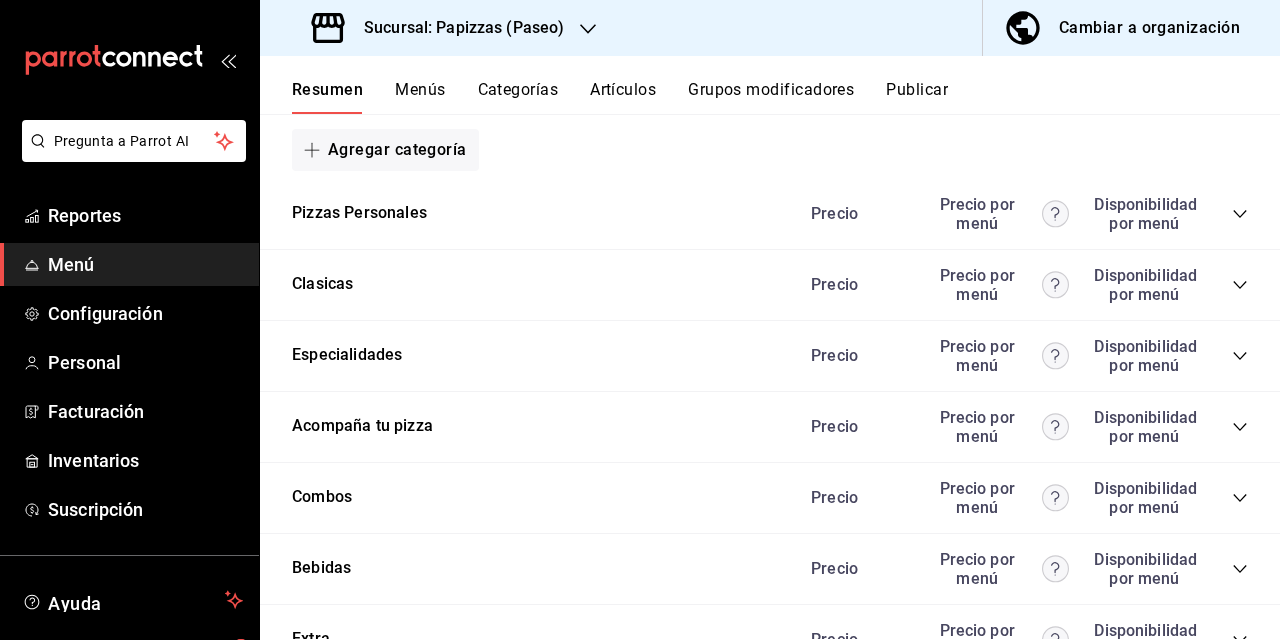 scroll, scrollTop: 282, scrollLeft: 0, axis: vertical 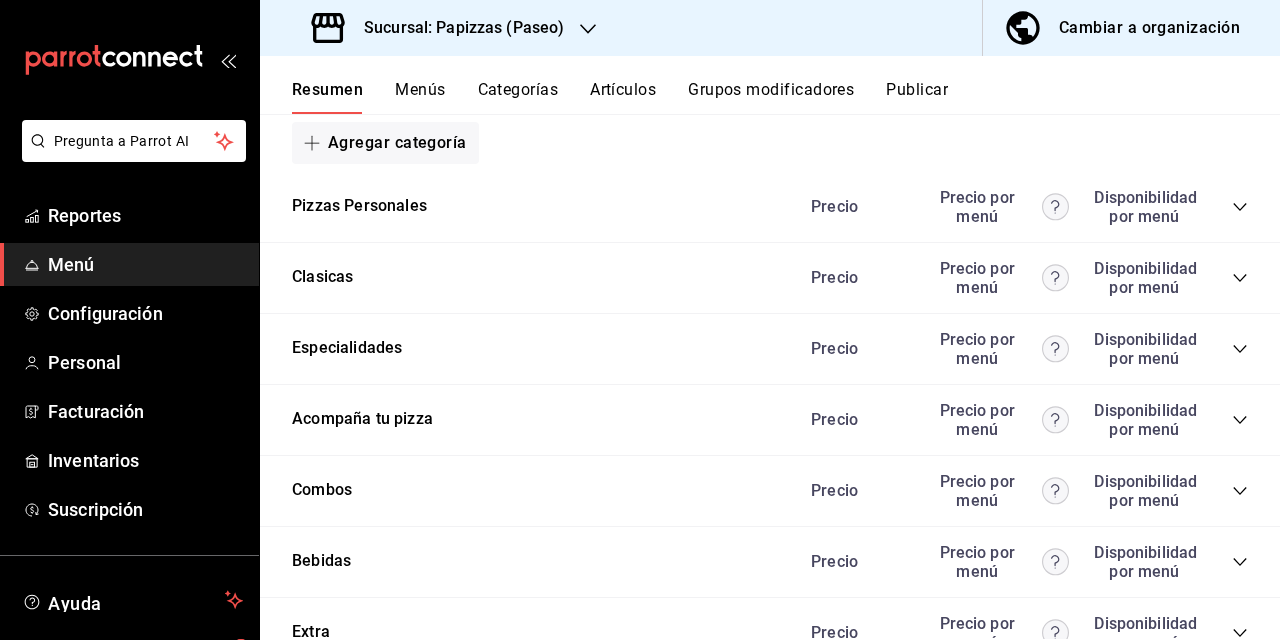 click 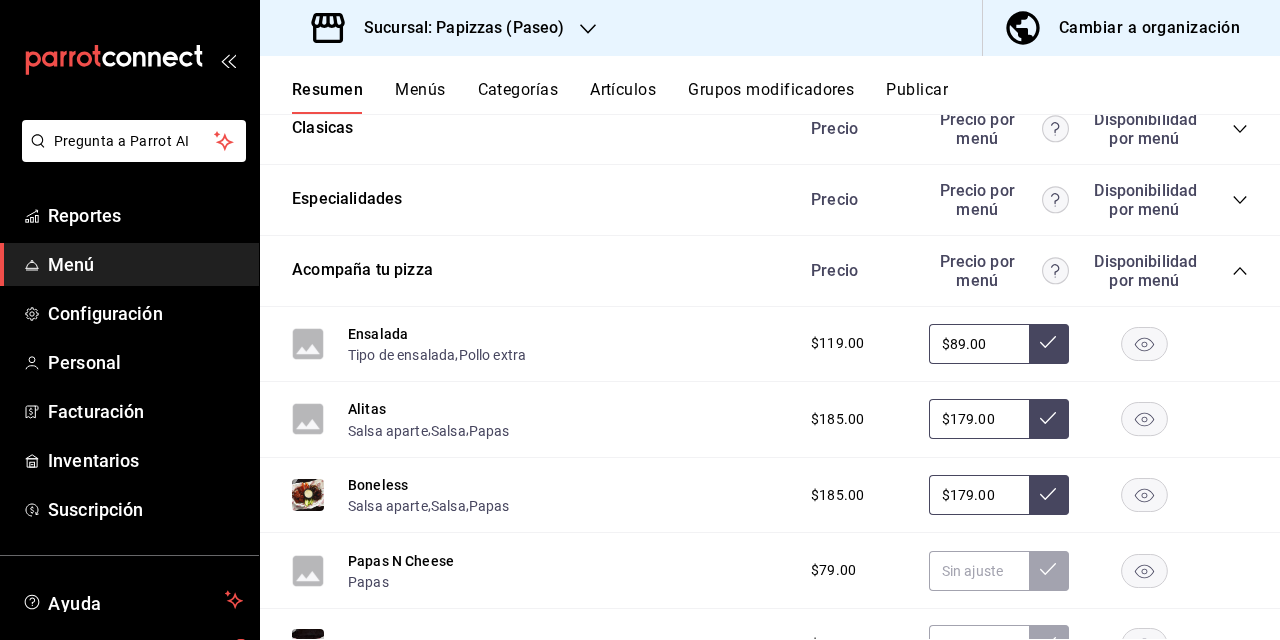 scroll, scrollTop: 432, scrollLeft: 0, axis: vertical 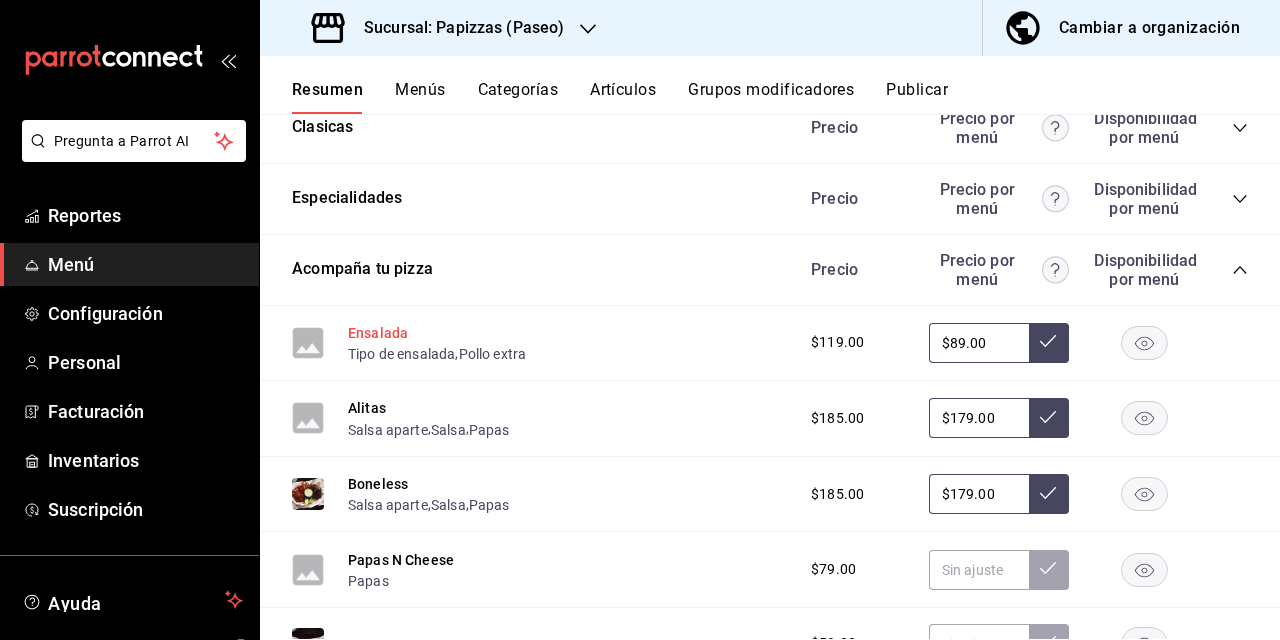 click on "Ensalada" at bounding box center [378, 333] 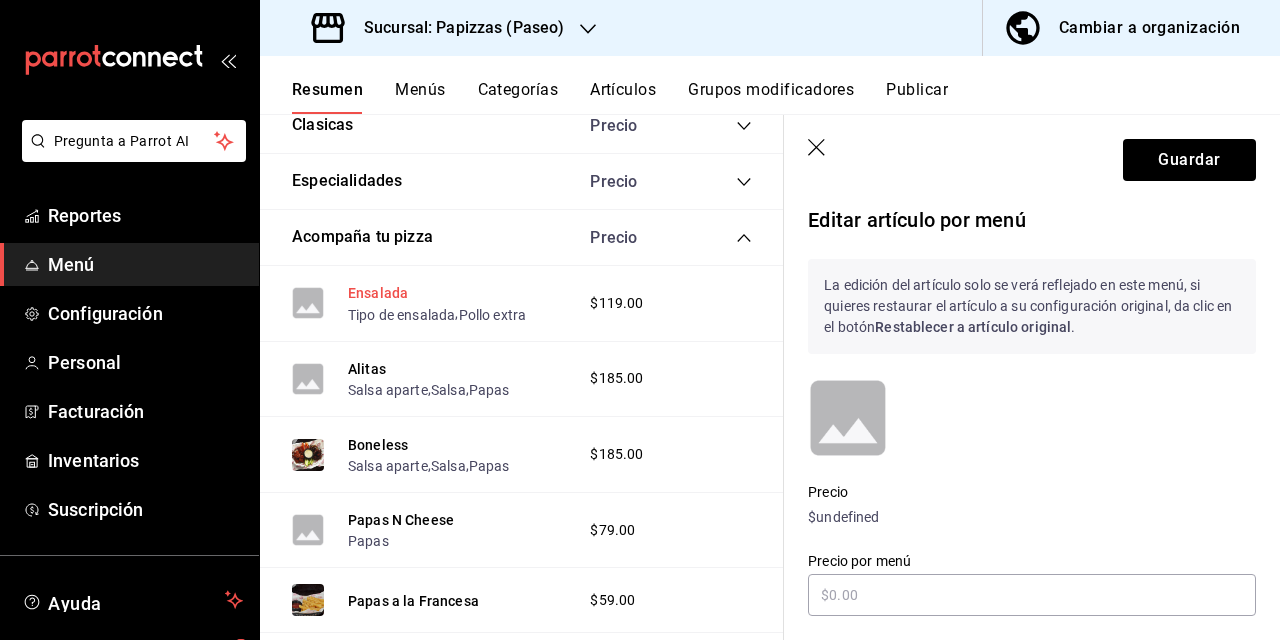 scroll, scrollTop: 408, scrollLeft: 0, axis: vertical 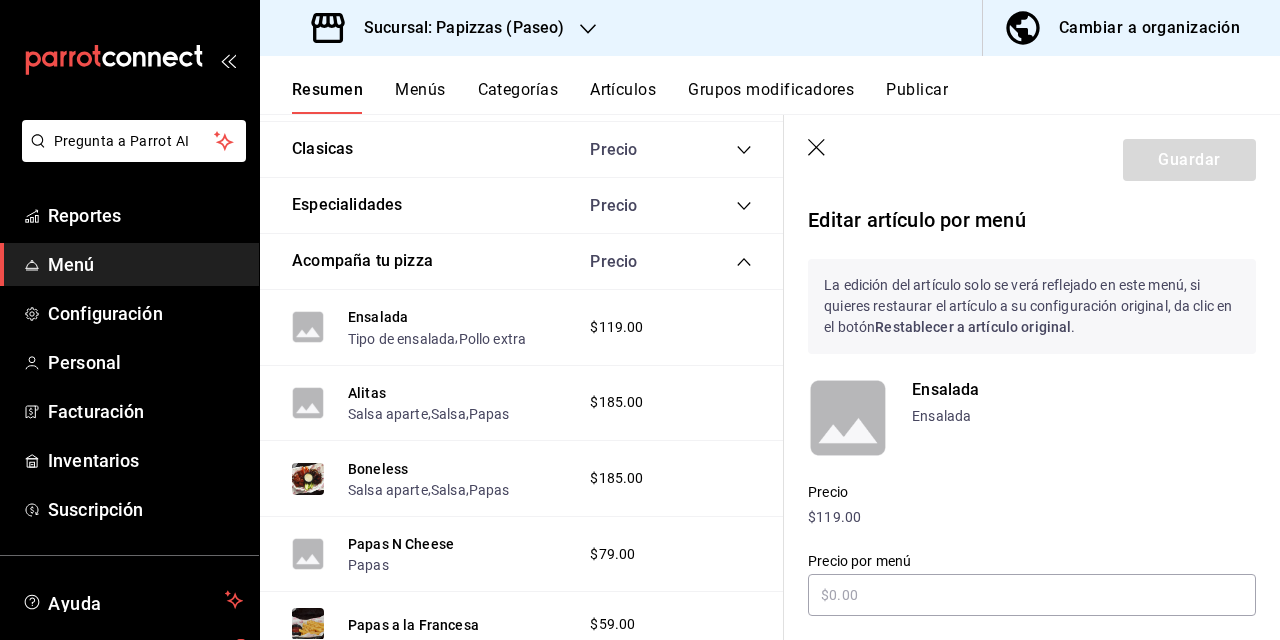 type on "$89.00" 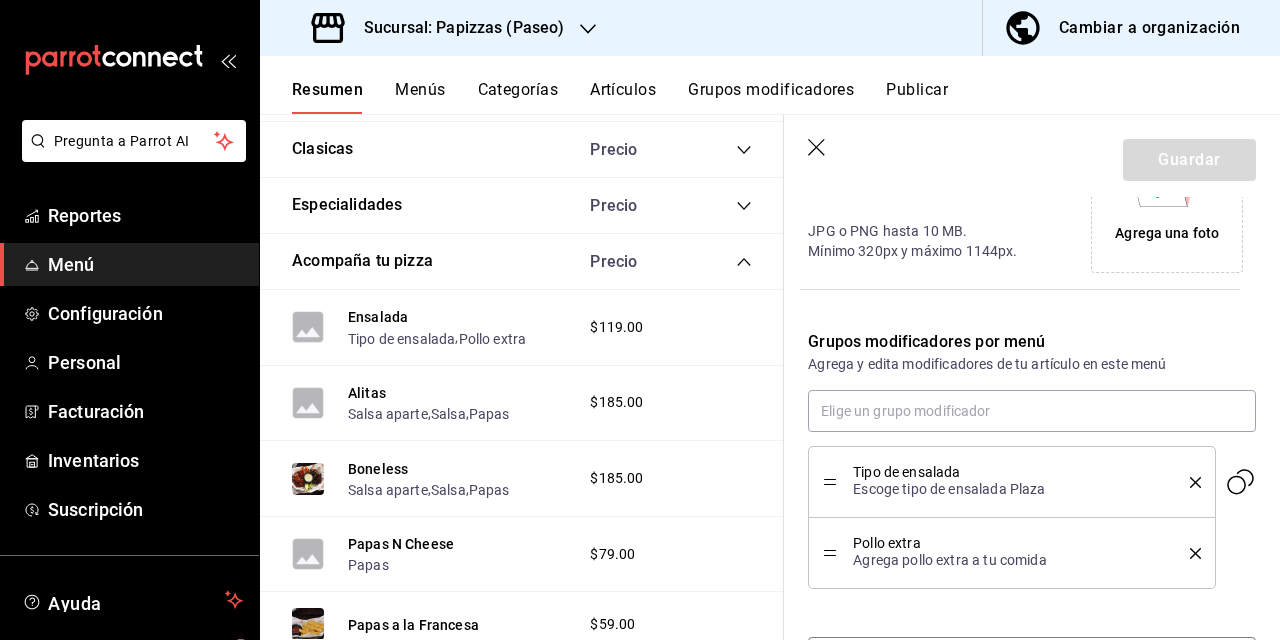 scroll, scrollTop: 599, scrollLeft: 0, axis: vertical 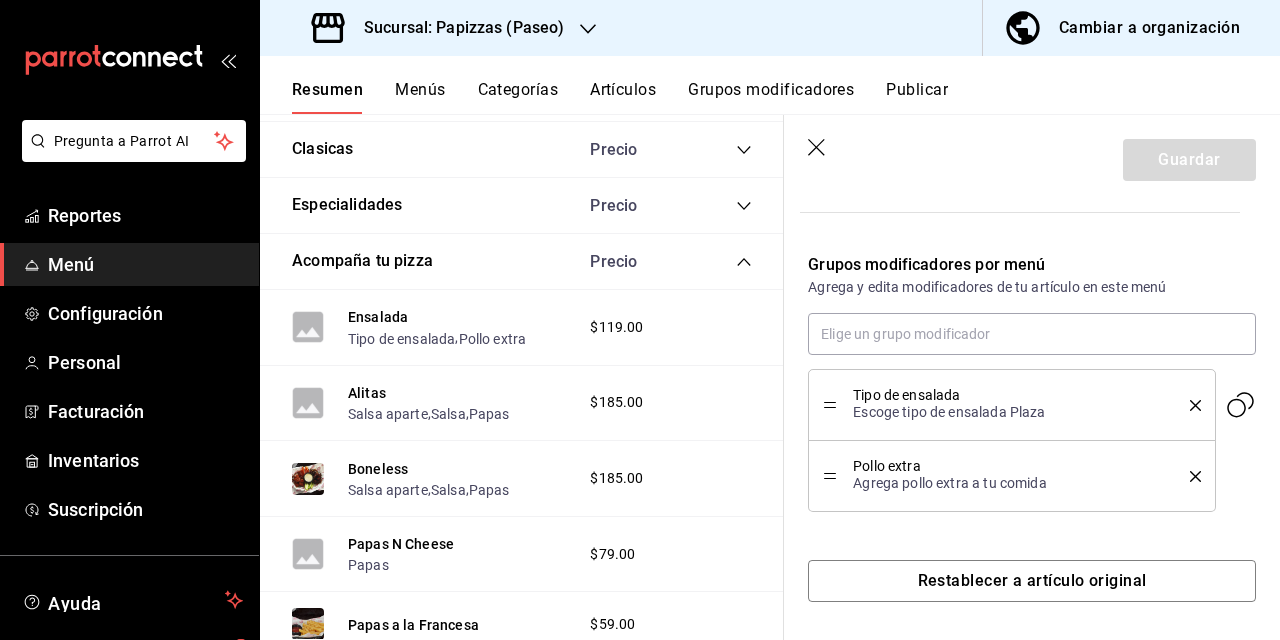 click 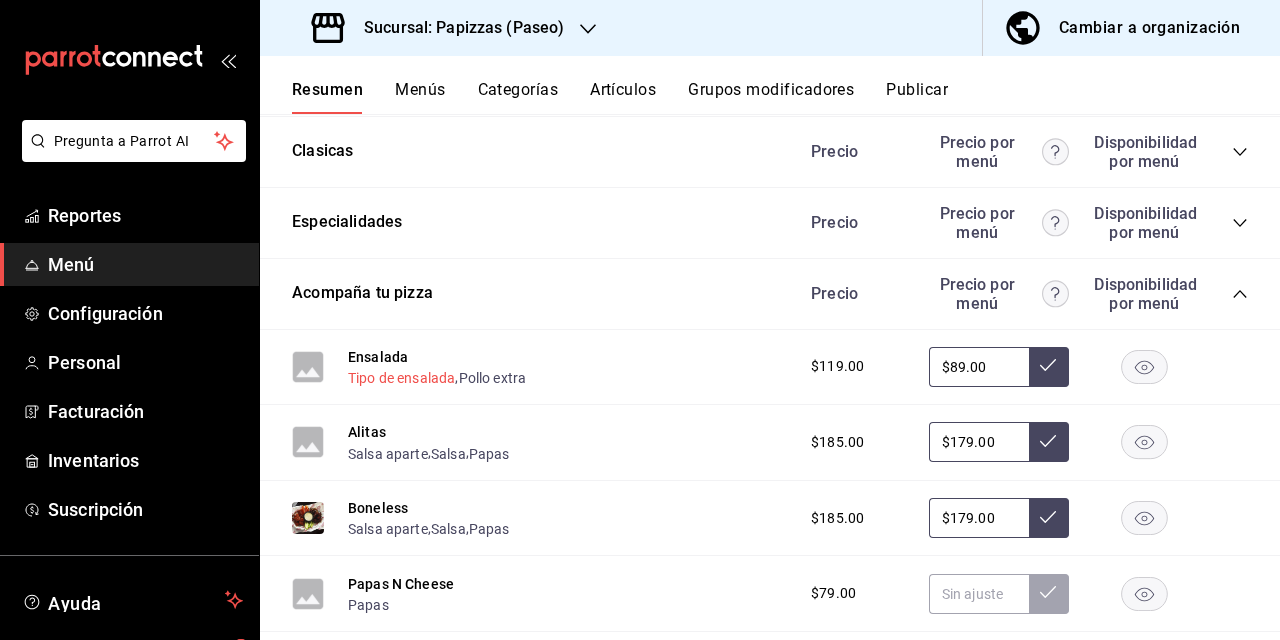 click on "Tipo de ensalada" at bounding box center [401, 378] 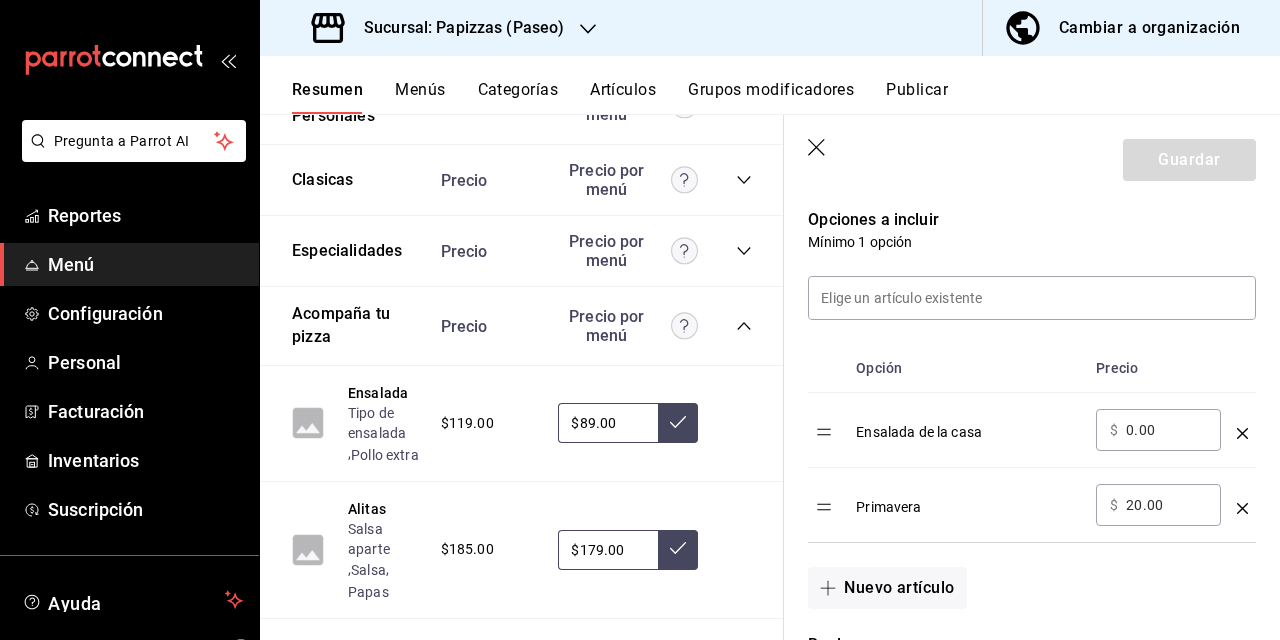 scroll, scrollTop: 518, scrollLeft: 0, axis: vertical 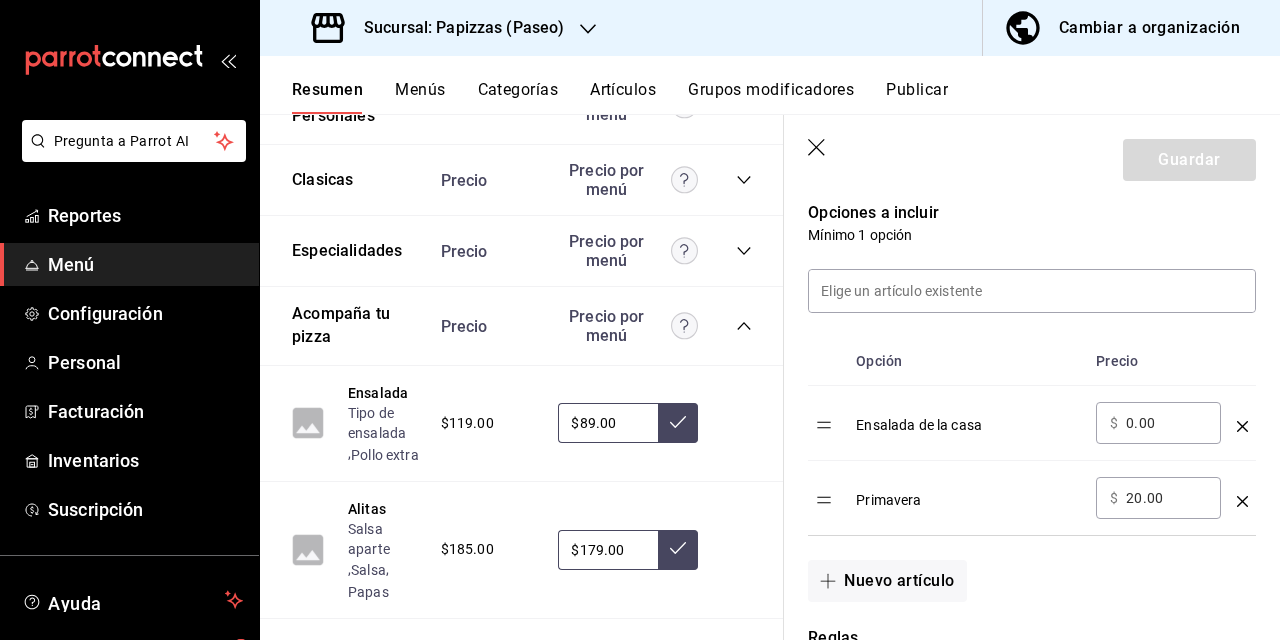 click 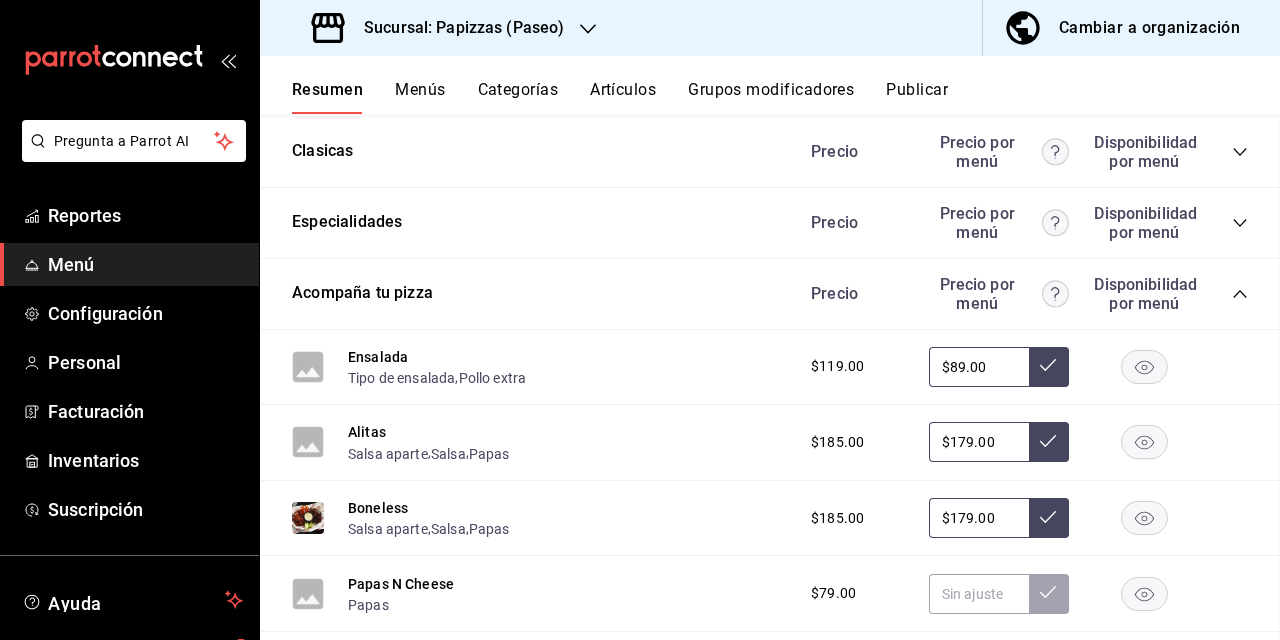 scroll, scrollTop: 0, scrollLeft: 0, axis: both 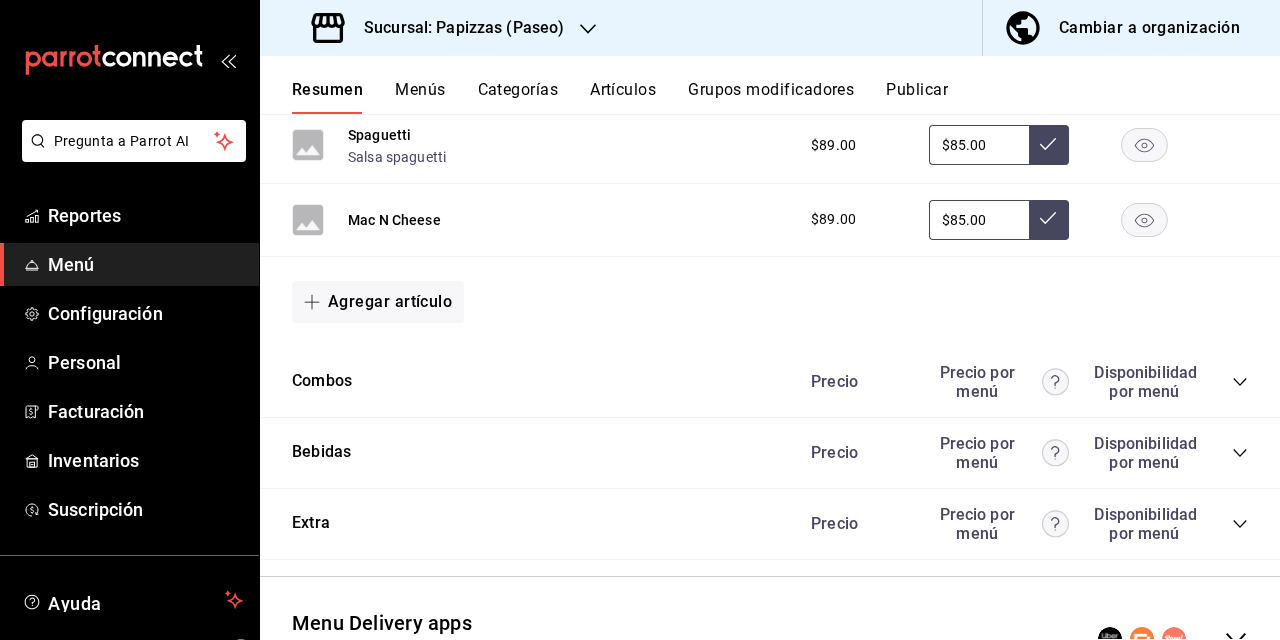click 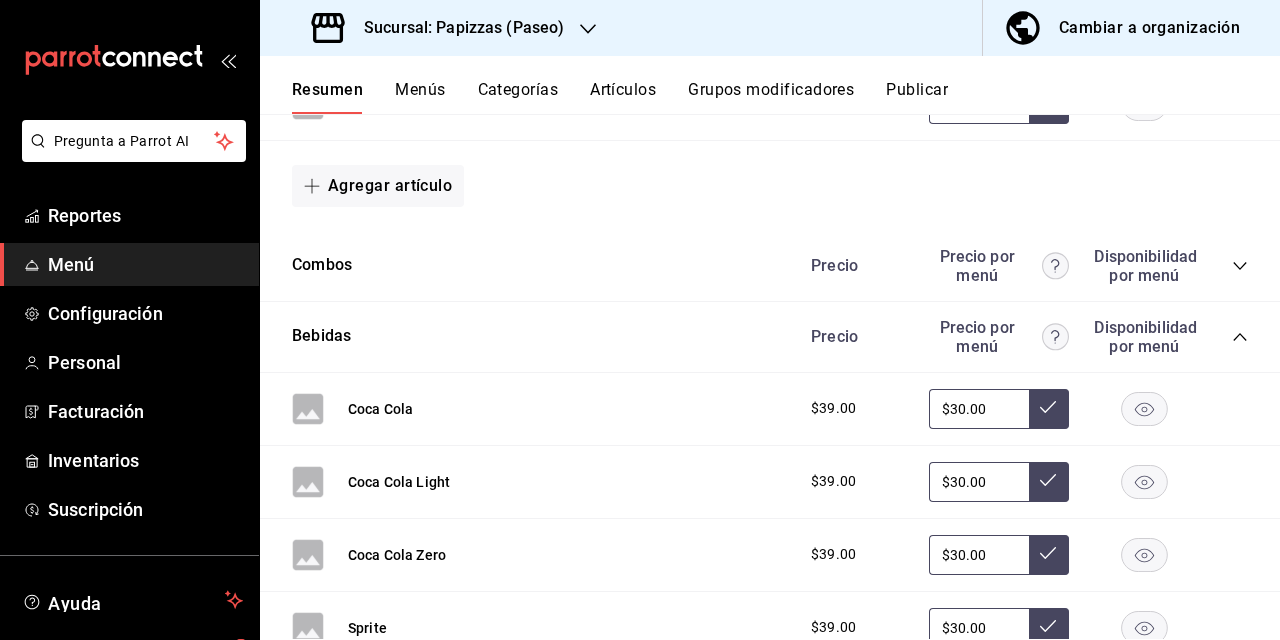 scroll, scrollTop: 1196, scrollLeft: 0, axis: vertical 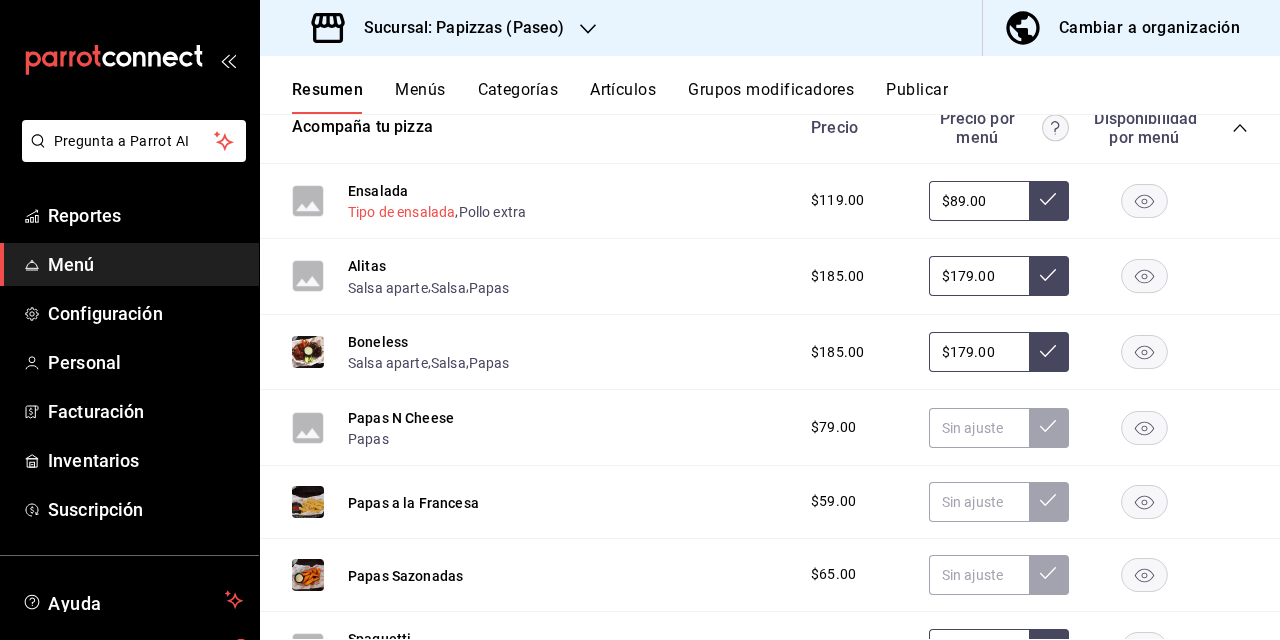 click on "Tipo de ensalada" at bounding box center (401, 212) 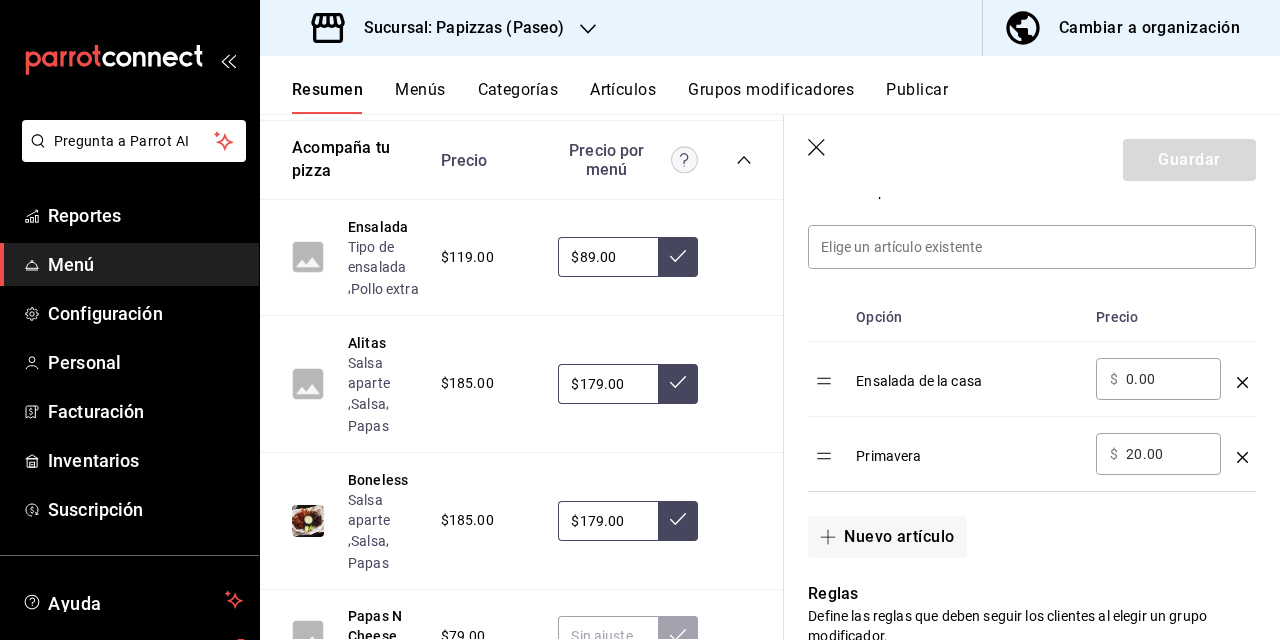 scroll, scrollTop: 563, scrollLeft: 0, axis: vertical 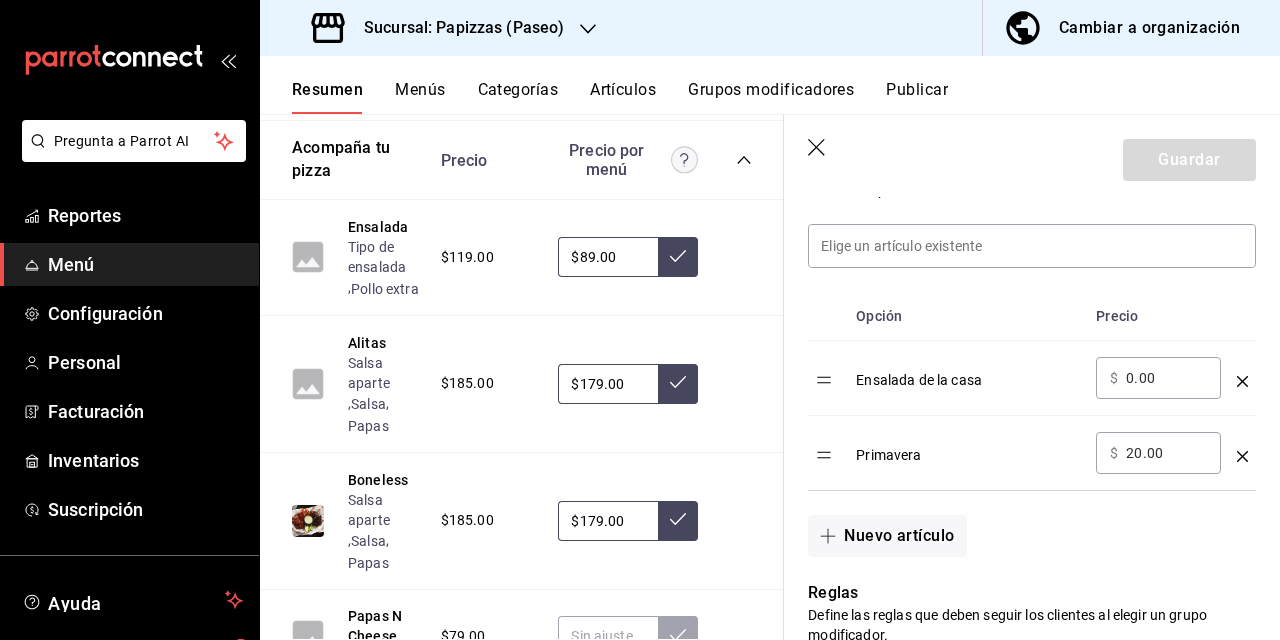 click on "Sucursal: Papizzas (Paseo)" at bounding box center [456, 28] 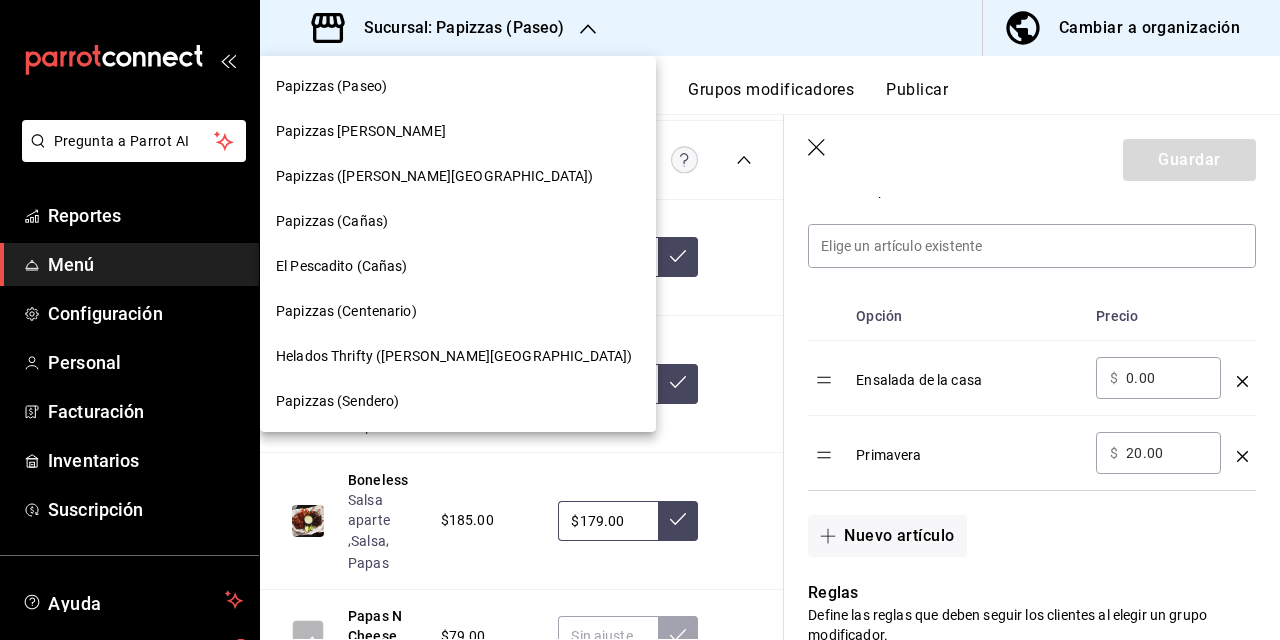 click on "Papizzas (Sendero)" at bounding box center (337, 401) 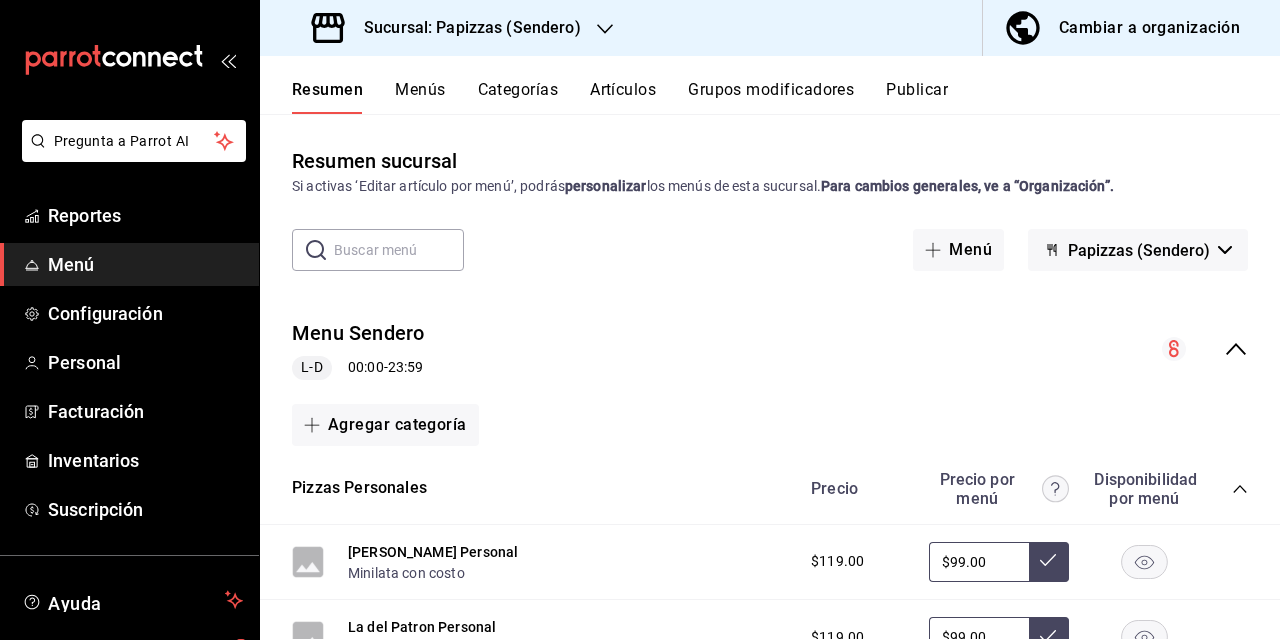 click 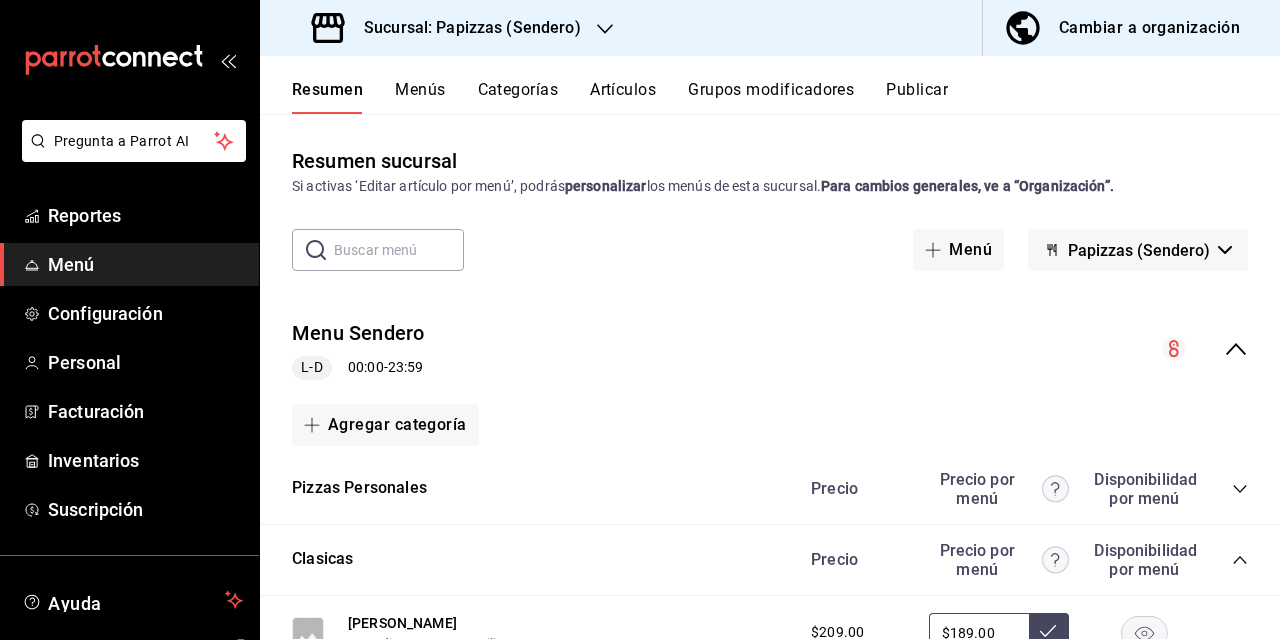 click 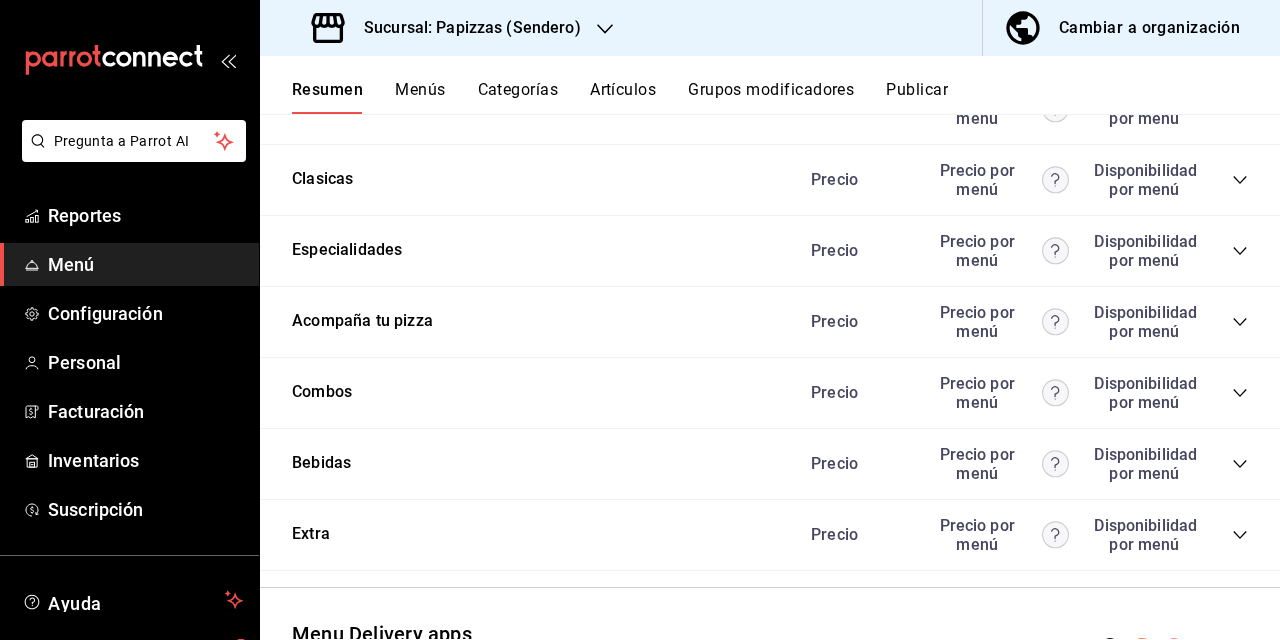 scroll, scrollTop: 383, scrollLeft: 0, axis: vertical 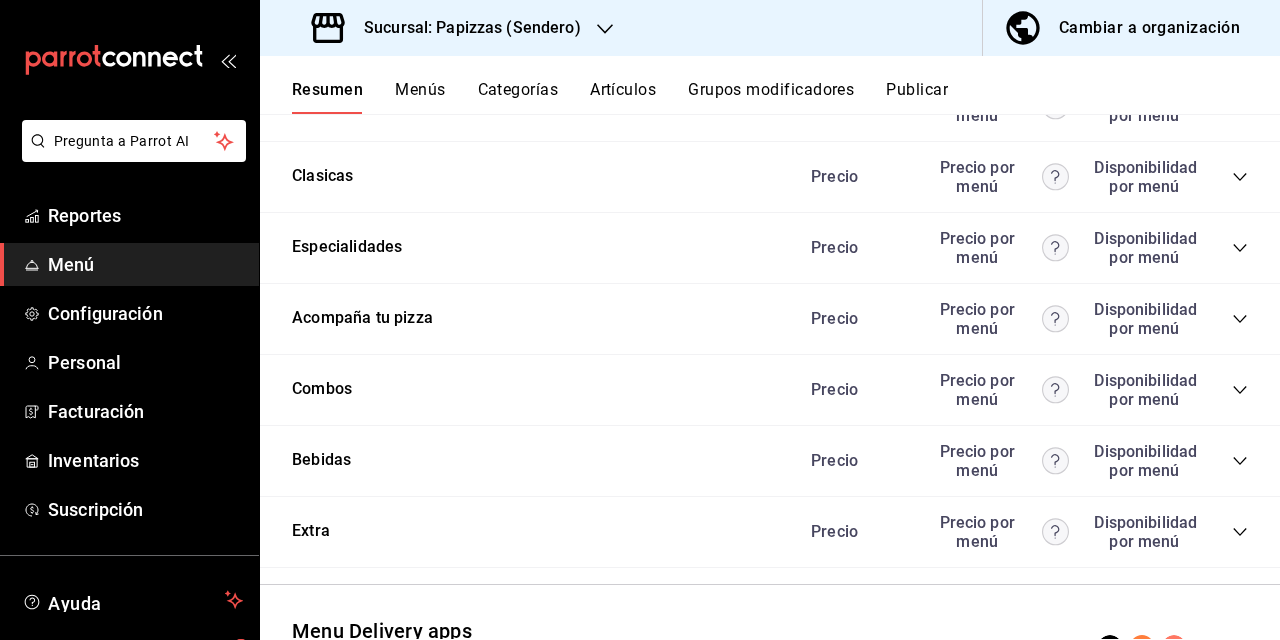 click 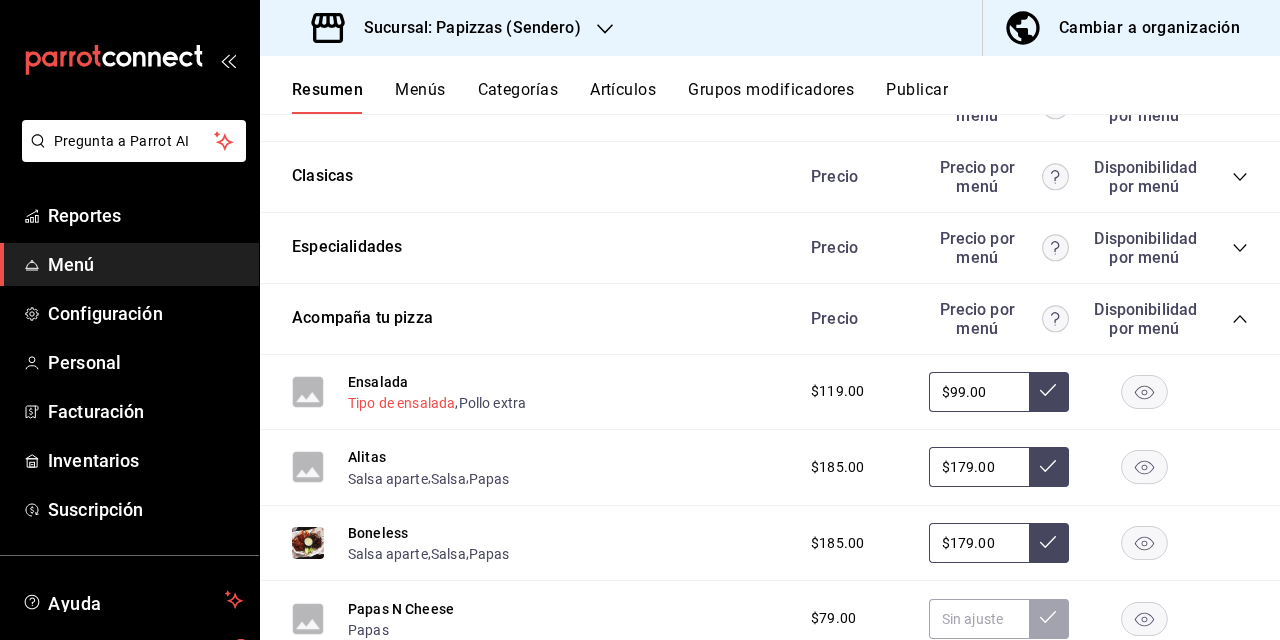 click on "Tipo de ensalada" at bounding box center (401, 403) 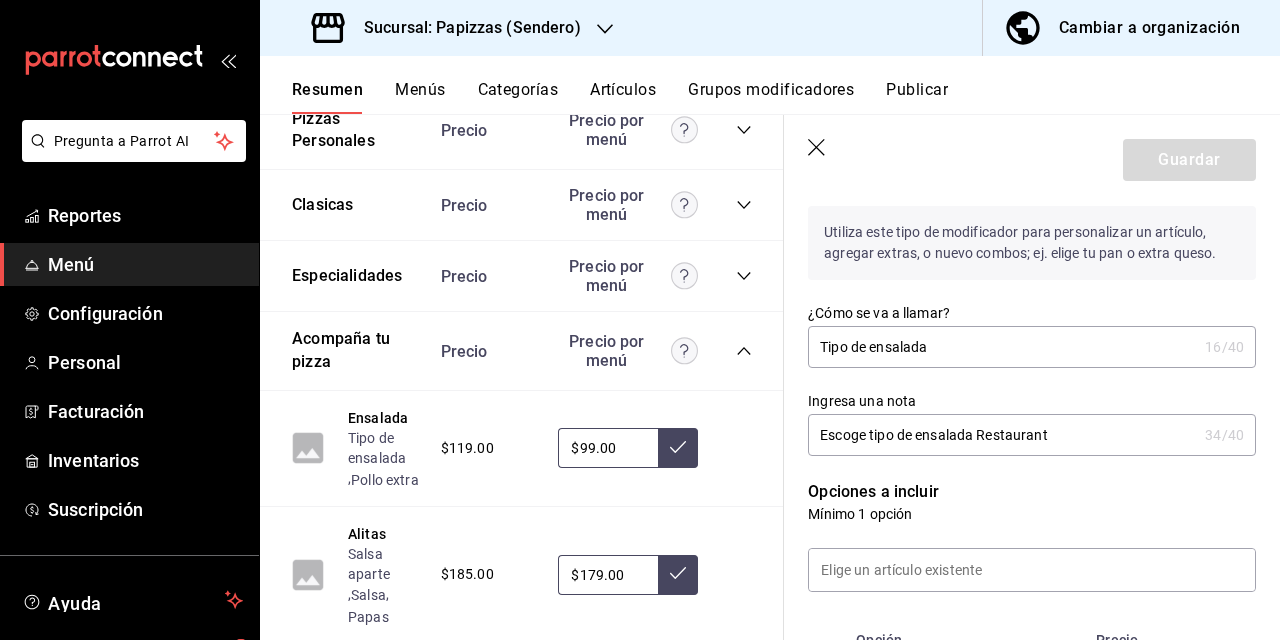 scroll, scrollTop: 578, scrollLeft: 0, axis: vertical 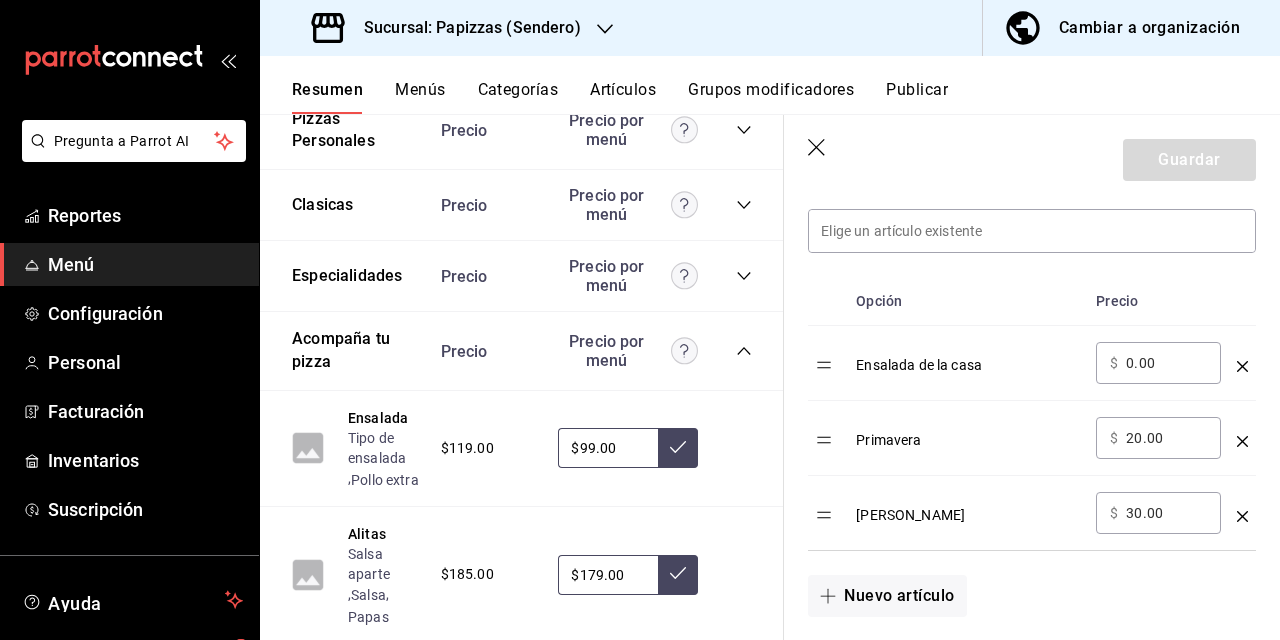 click 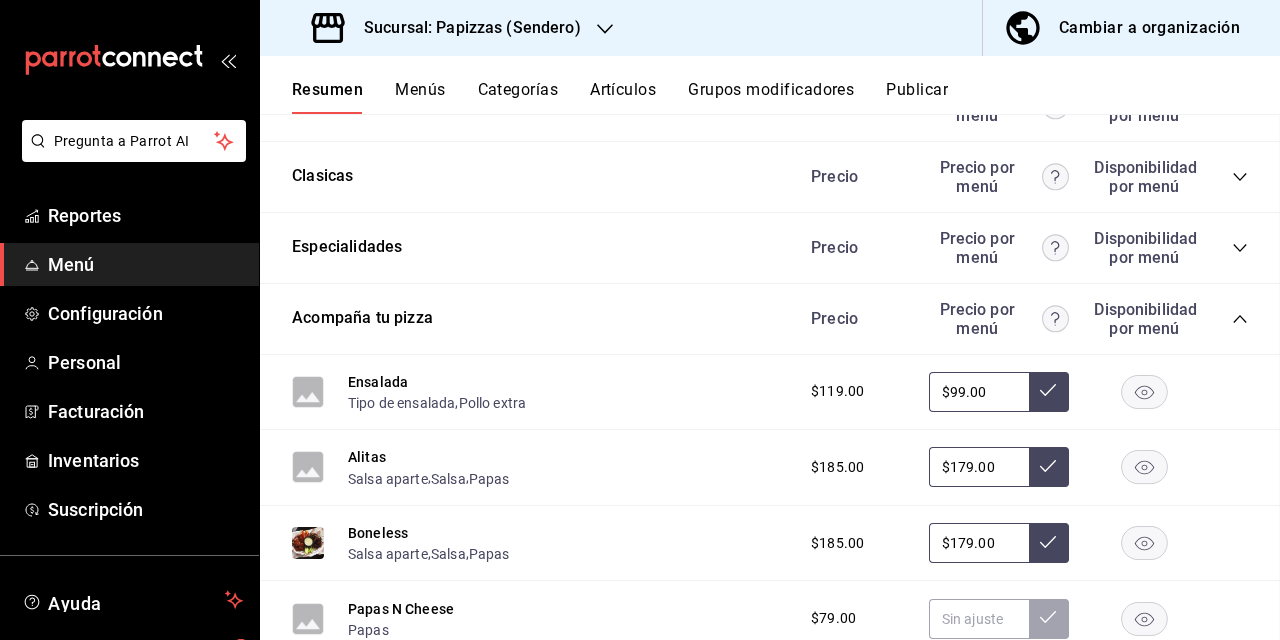 scroll, scrollTop: 0, scrollLeft: 0, axis: both 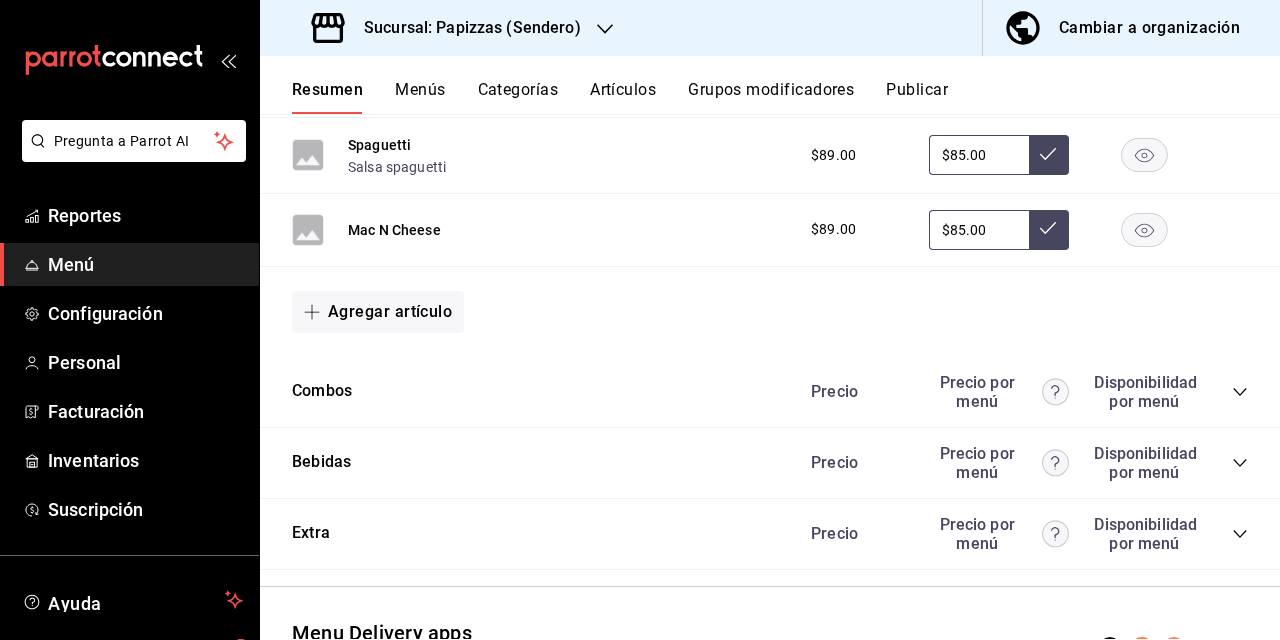 click 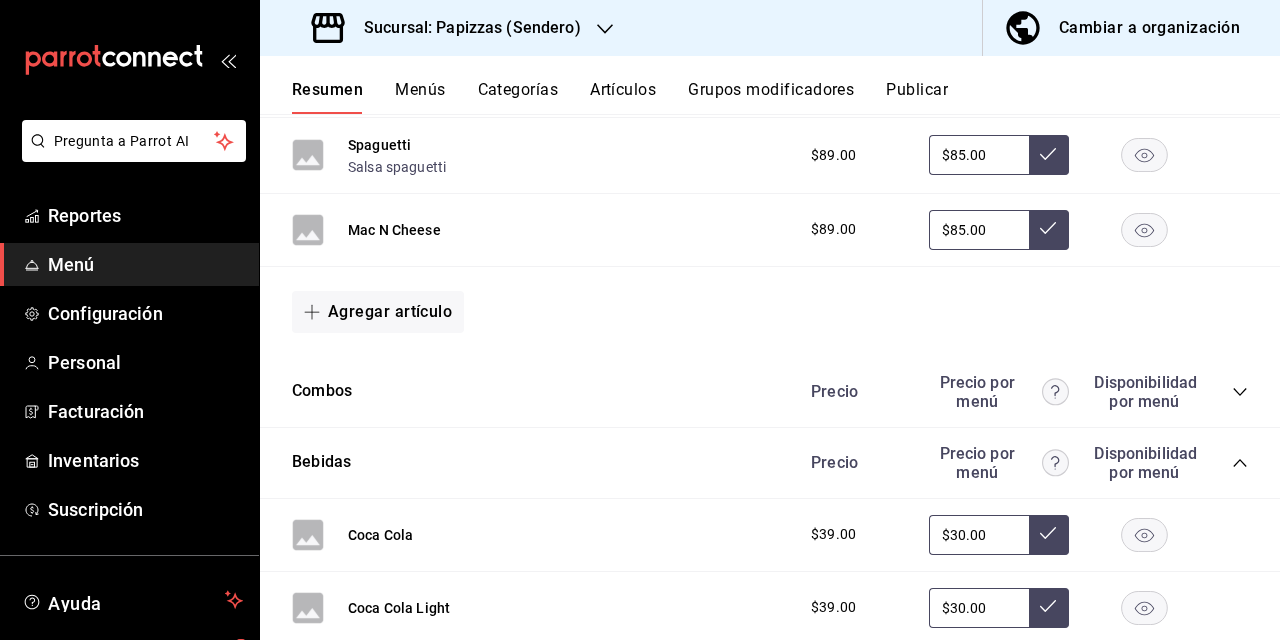 click on "Sucursal: Papizzas (Sendero)" at bounding box center (464, 28) 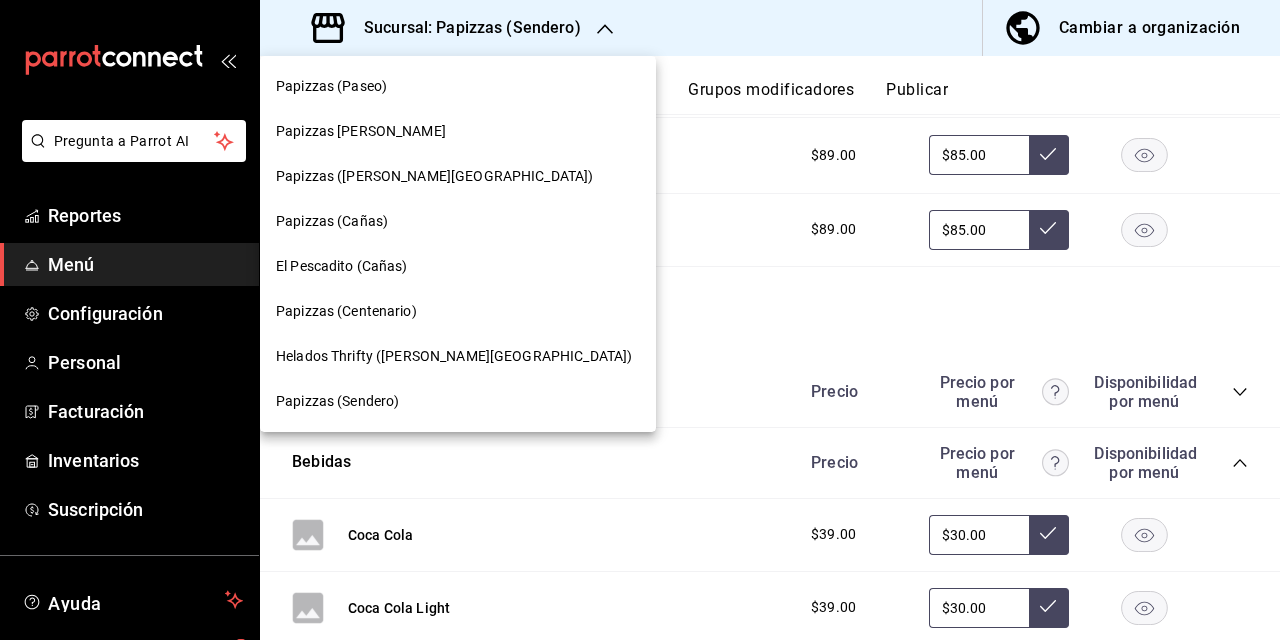 click on "Papizzas (Paseo)" at bounding box center [458, 86] 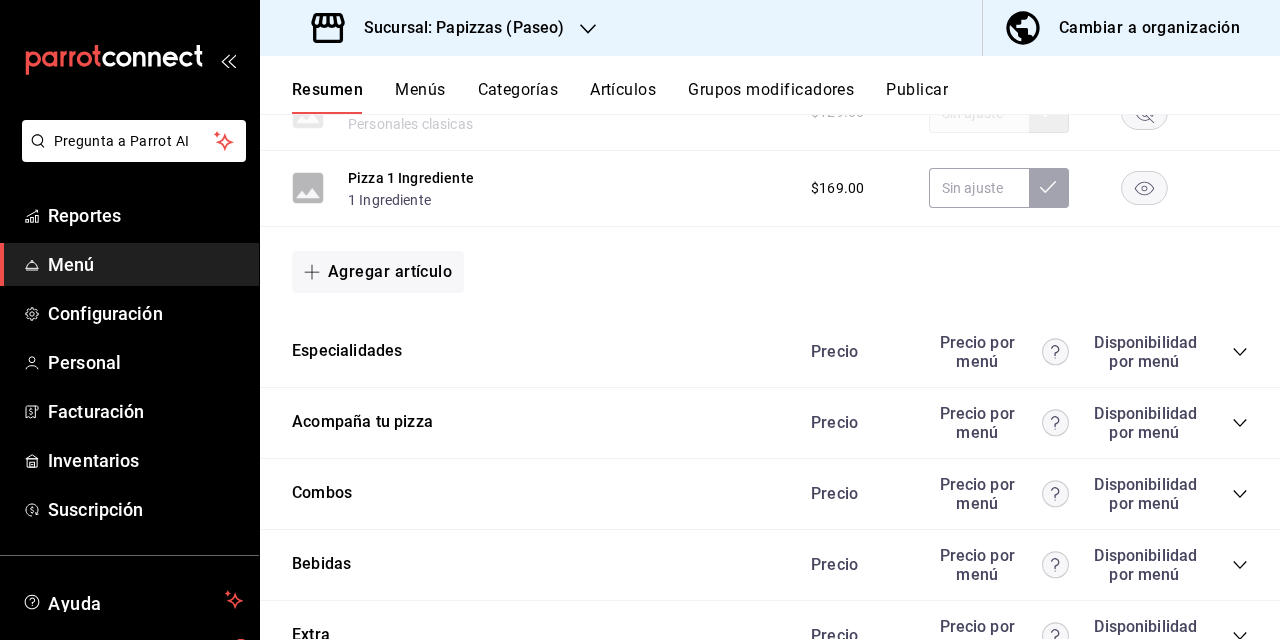 scroll, scrollTop: 3400, scrollLeft: 0, axis: vertical 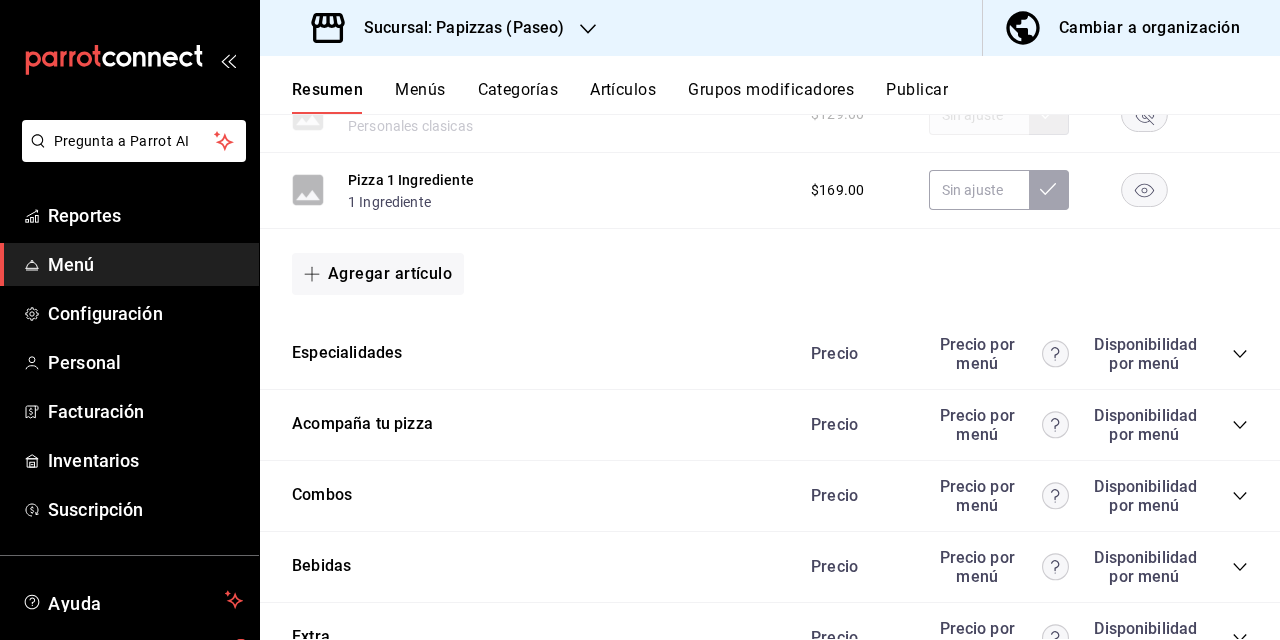 click 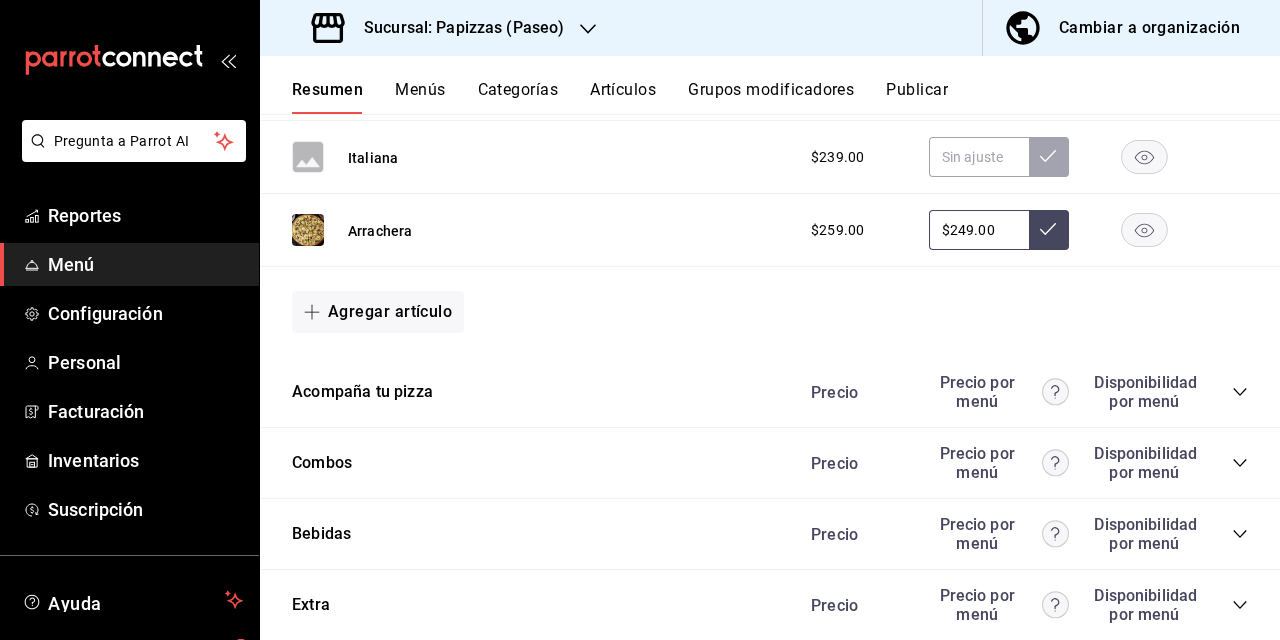 scroll, scrollTop: 3894, scrollLeft: 0, axis: vertical 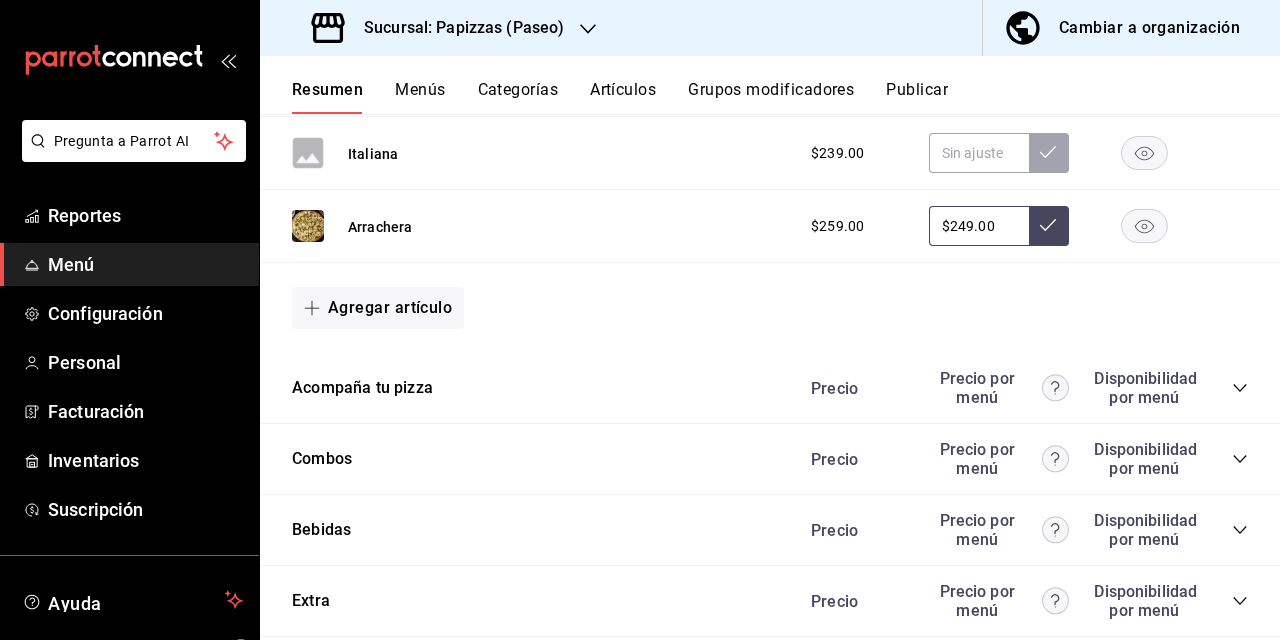 click 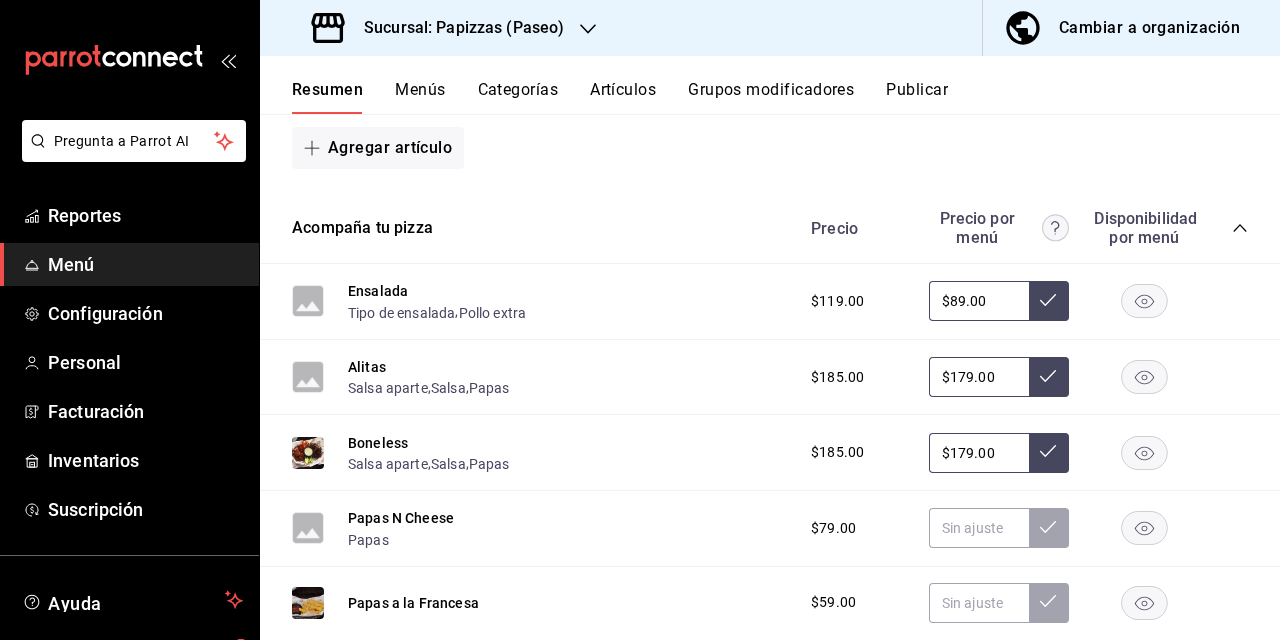 scroll, scrollTop: 4056, scrollLeft: 0, axis: vertical 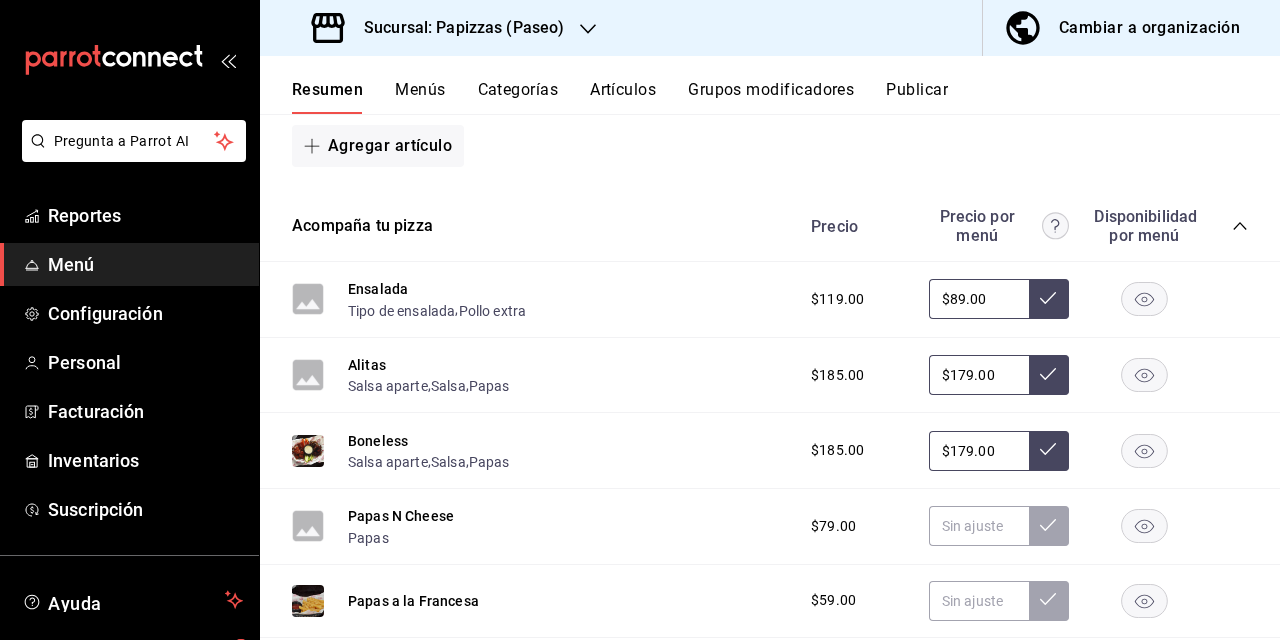 click on "$89.00" at bounding box center (979, 299) 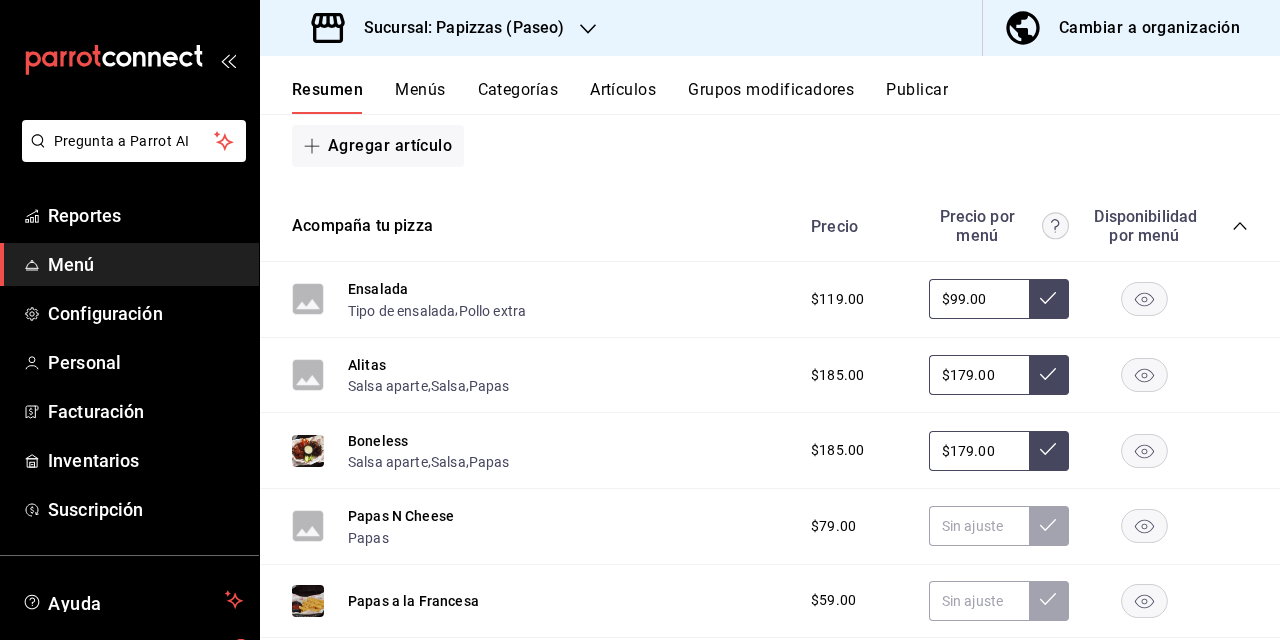 type on "$99.00" 